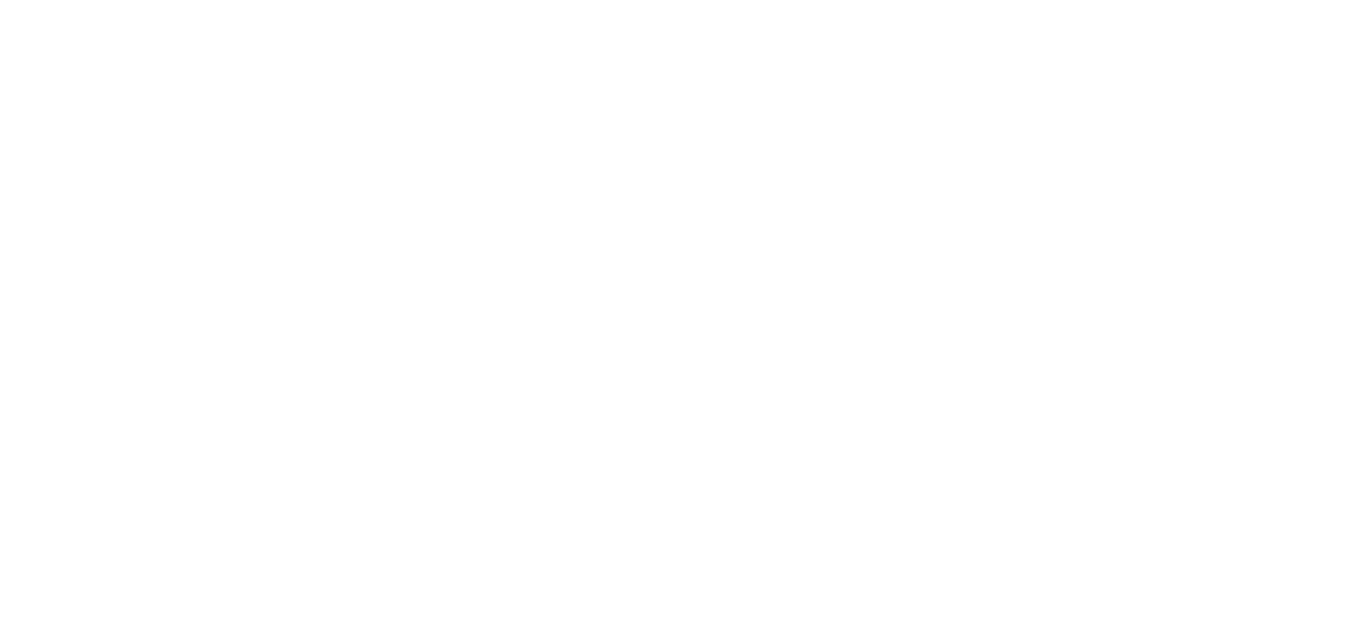 scroll, scrollTop: 0, scrollLeft: 0, axis: both 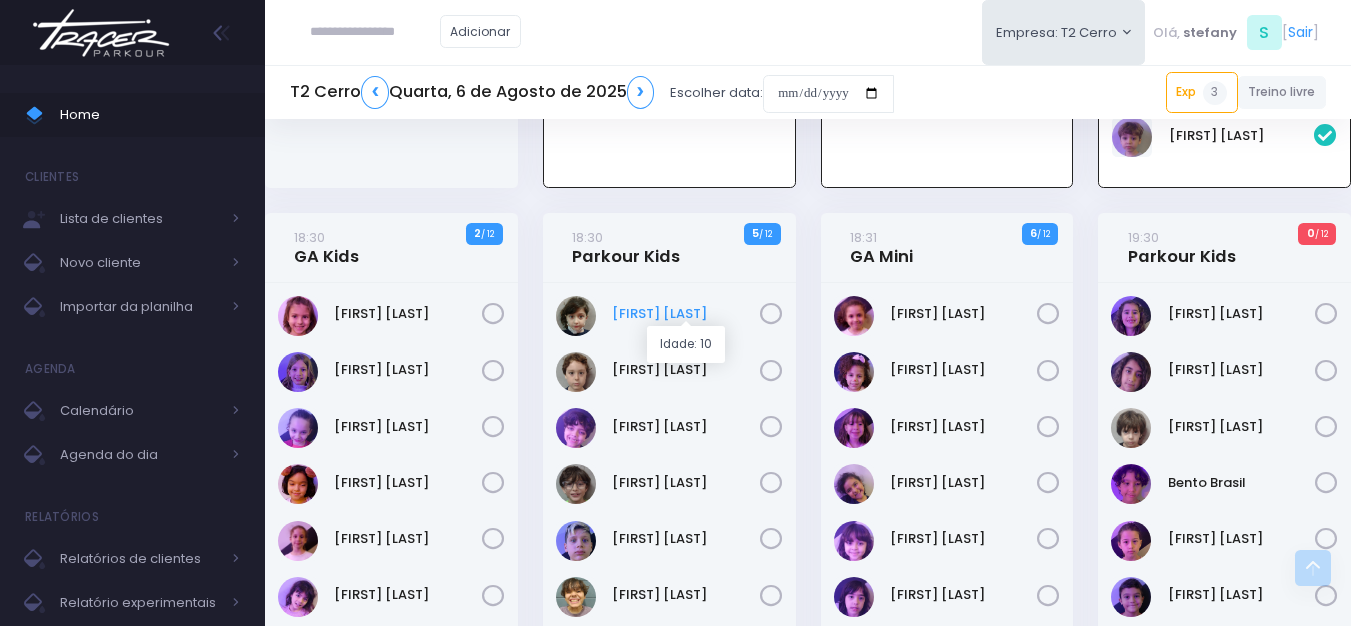 click on "Alice Simarelli" at bounding box center [686, 314] 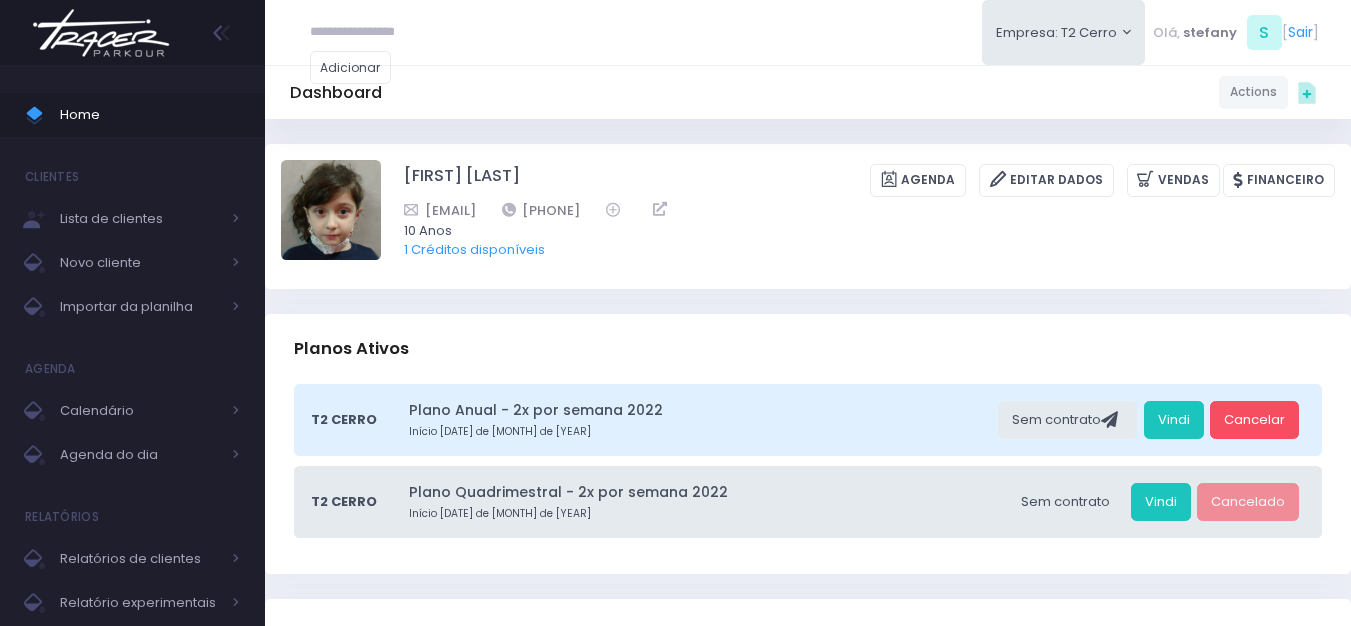 scroll, scrollTop: 300, scrollLeft: 0, axis: vertical 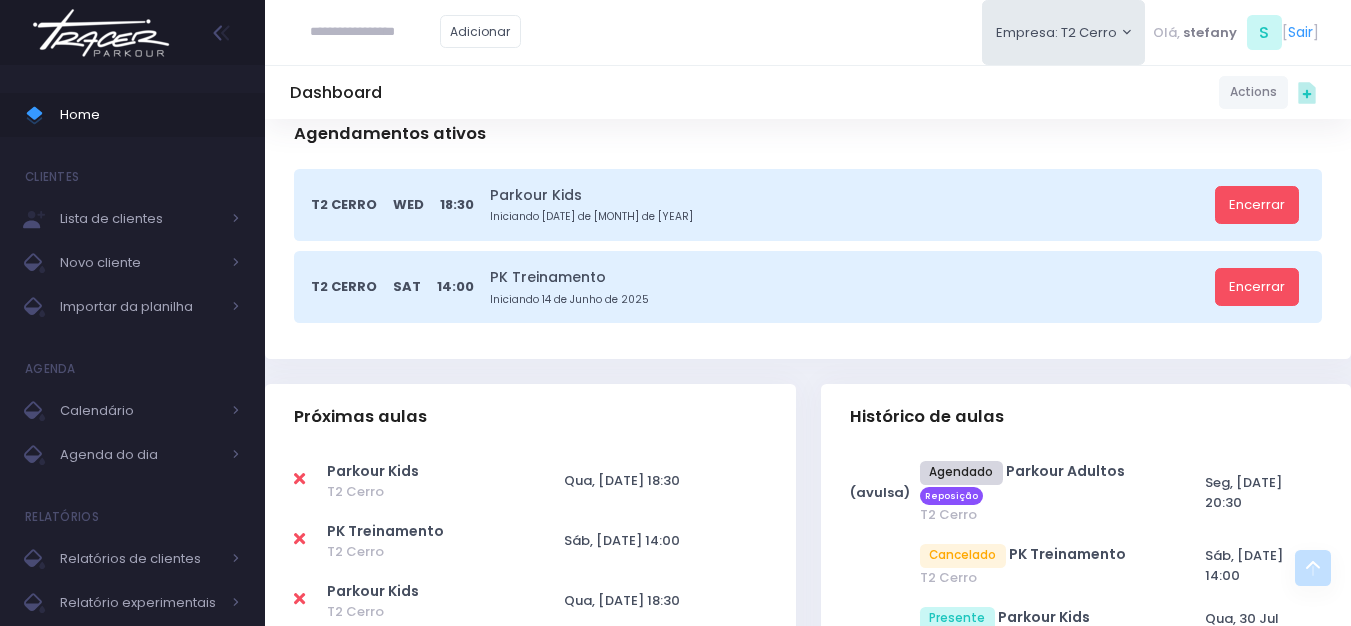 click at bounding box center [299, 479] 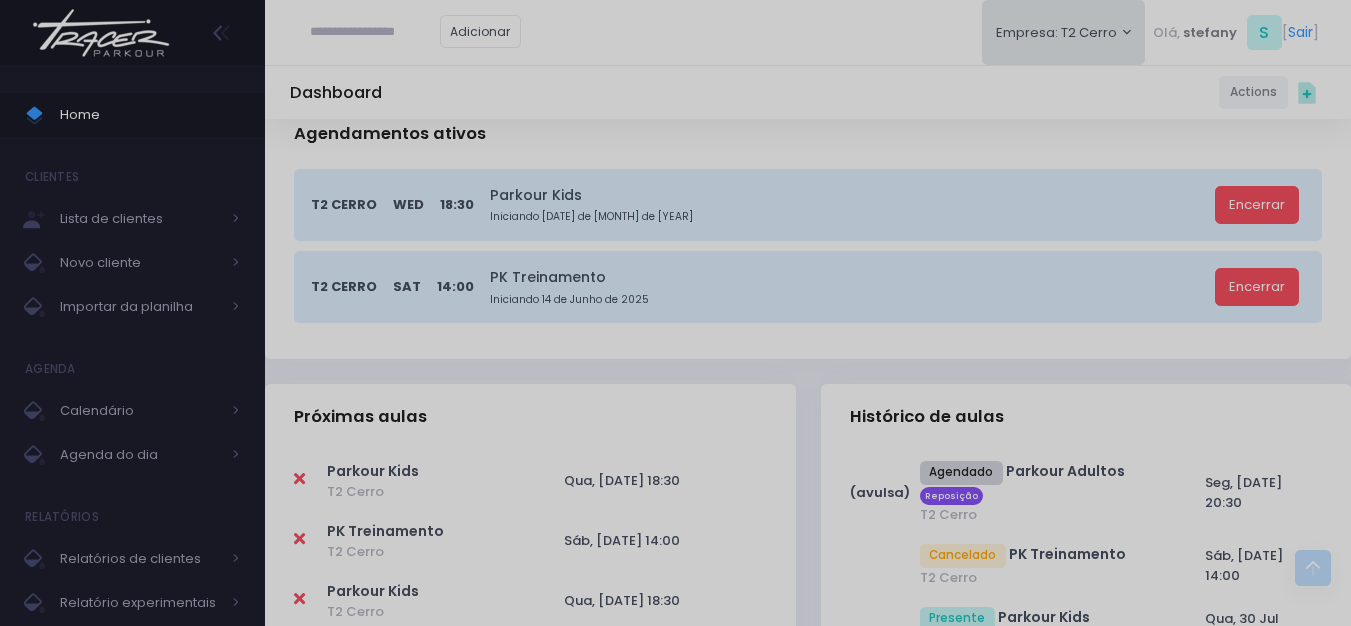 scroll, scrollTop: 0, scrollLeft: 0, axis: both 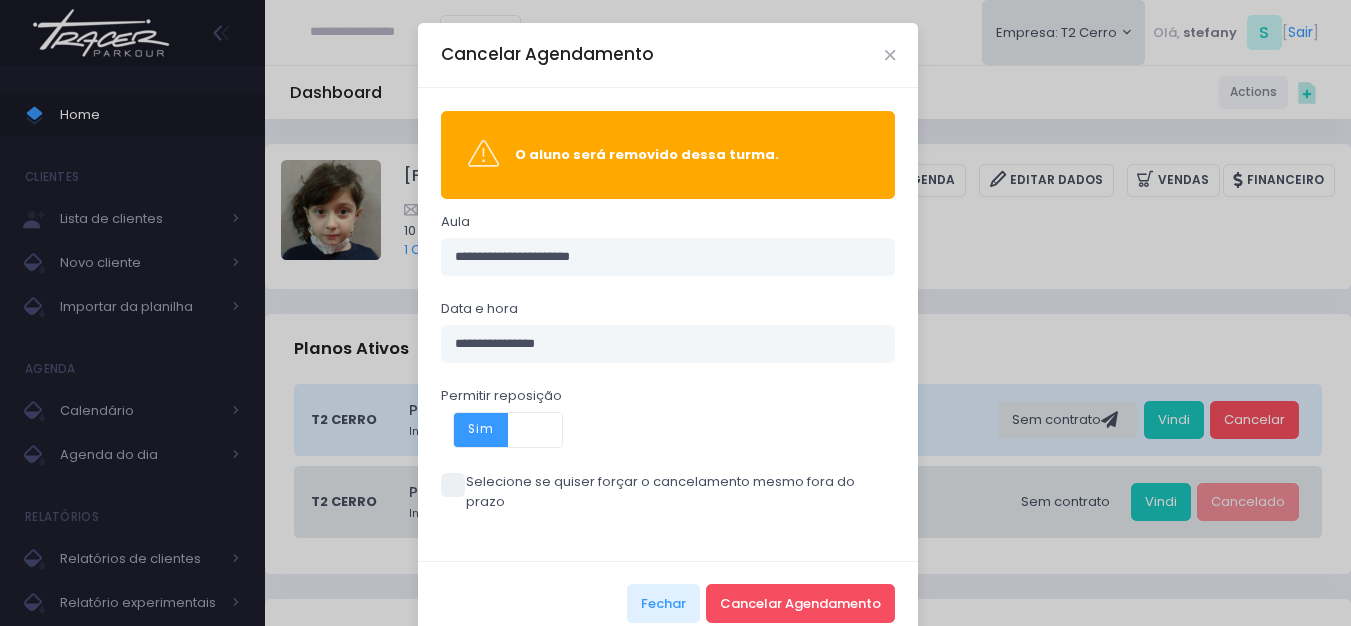 click at bounding box center [453, 485] 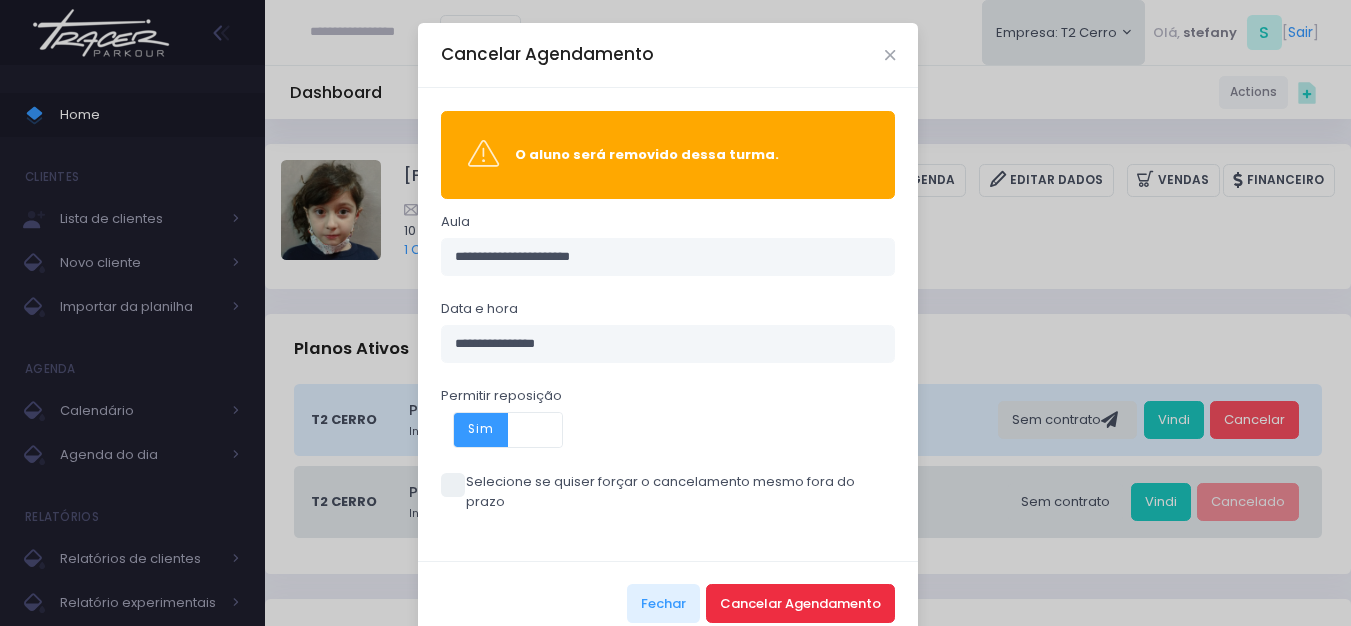 click on "Cancelar Agendamento" at bounding box center [800, 603] 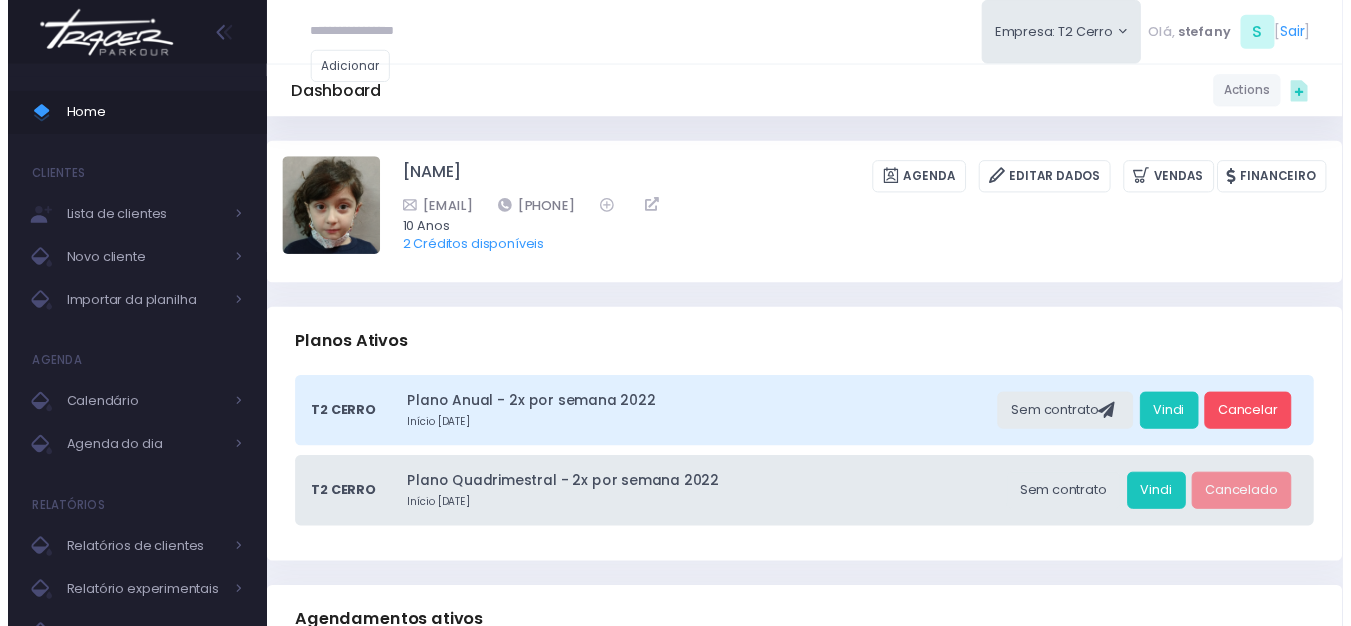 scroll, scrollTop: 0, scrollLeft: 0, axis: both 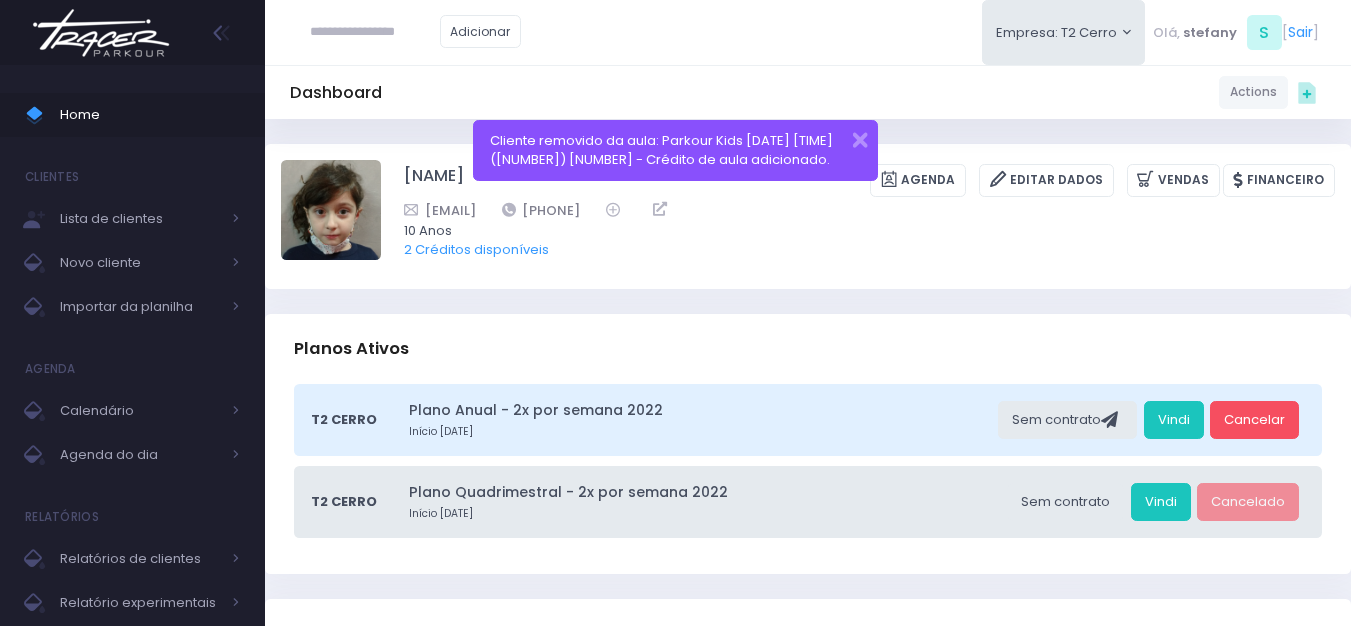 click at bounding box center (101, 33) 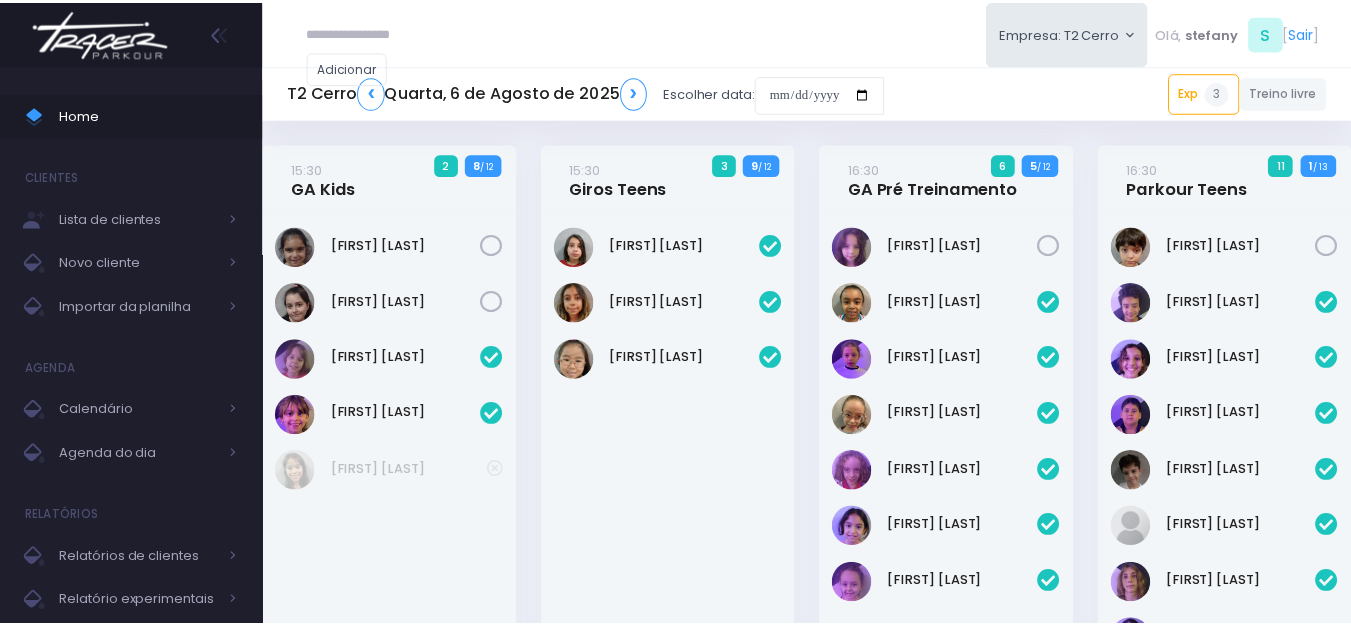 scroll, scrollTop: 0, scrollLeft: 0, axis: both 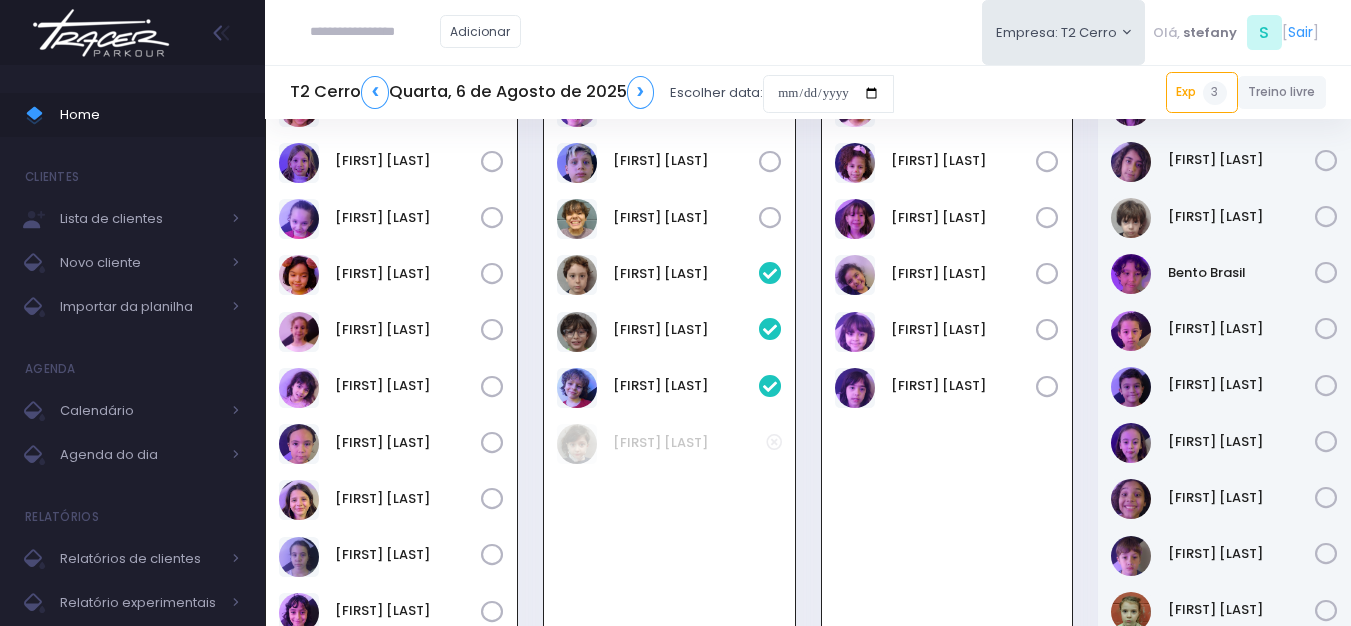 click at bounding box center [101, 33] 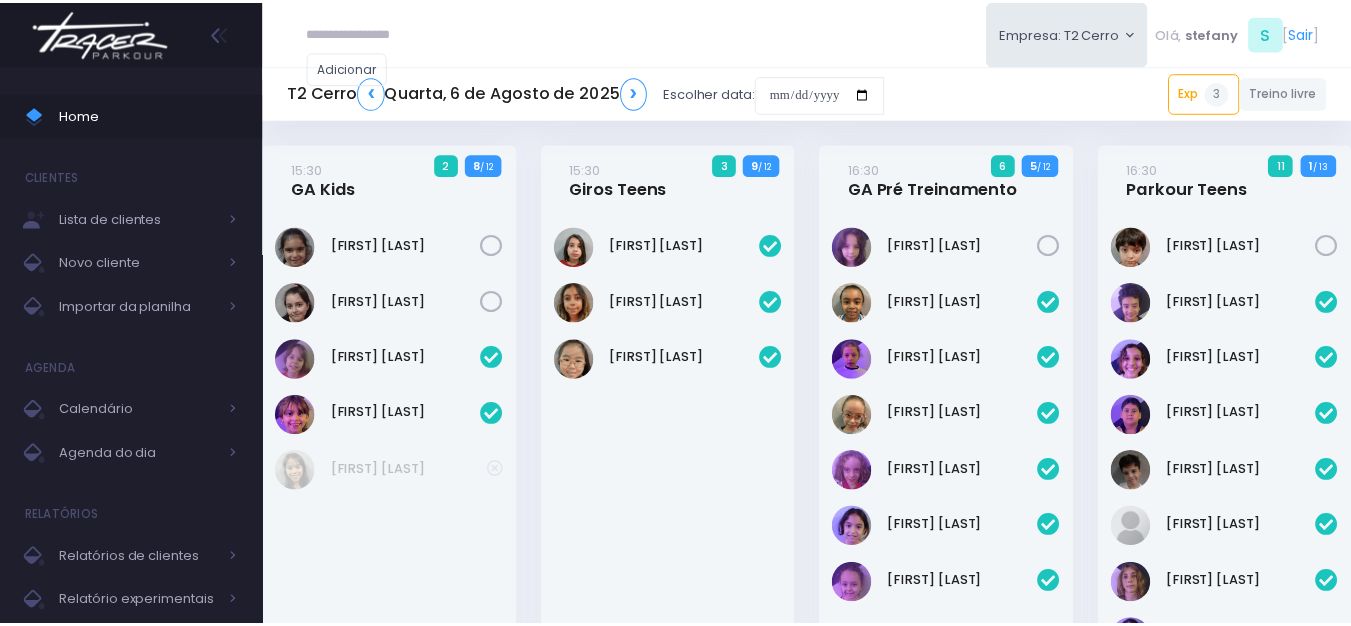 scroll, scrollTop: 0, scrollLeft: 0, axis: both 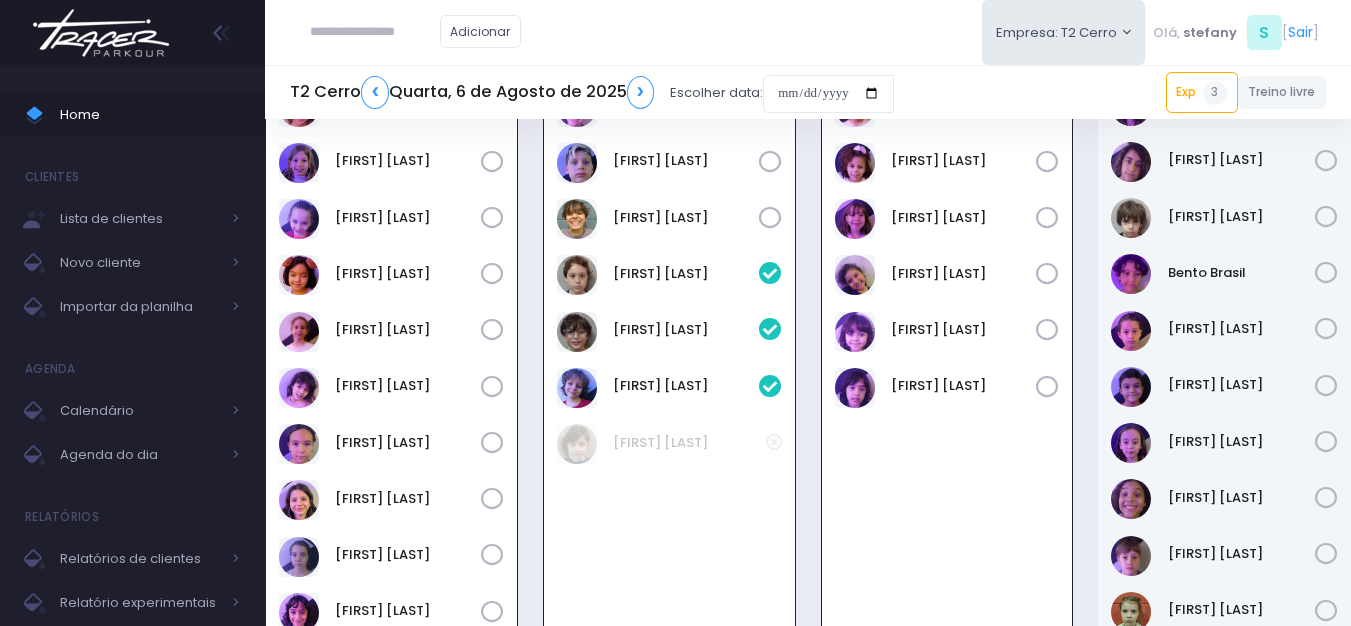 click at bounding box center (101, 33) 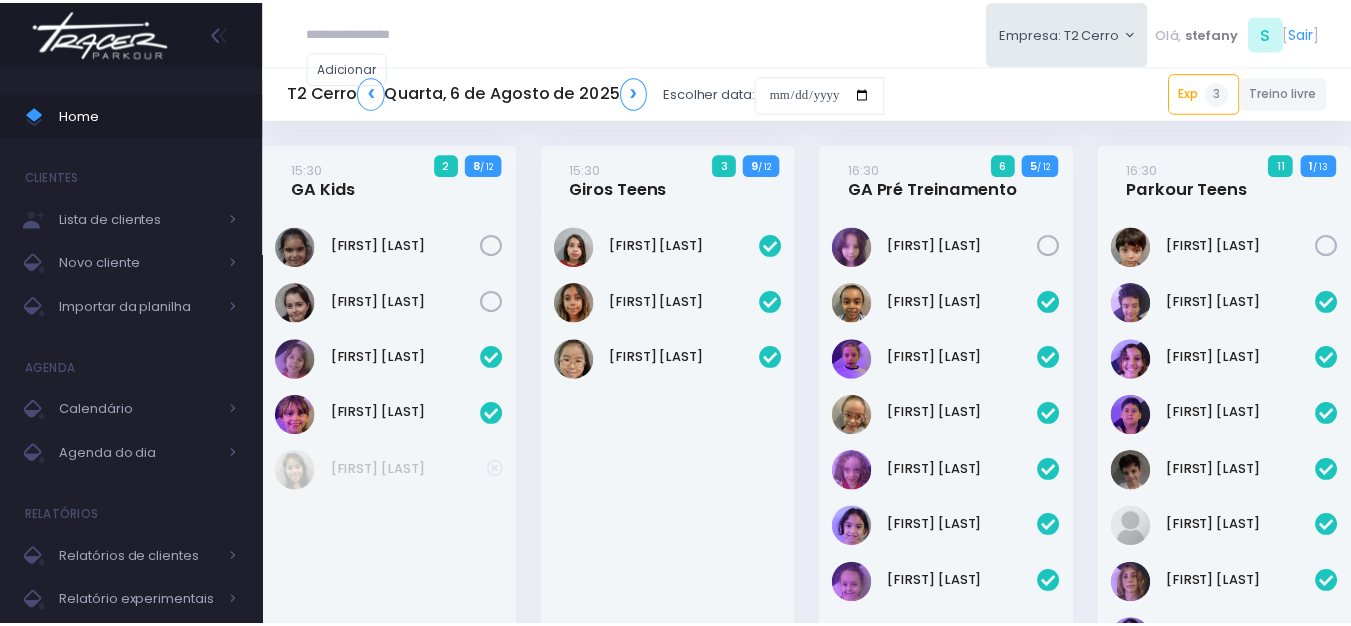 scroll, scrollTop: 0, scrollLeft: 0, axis: both 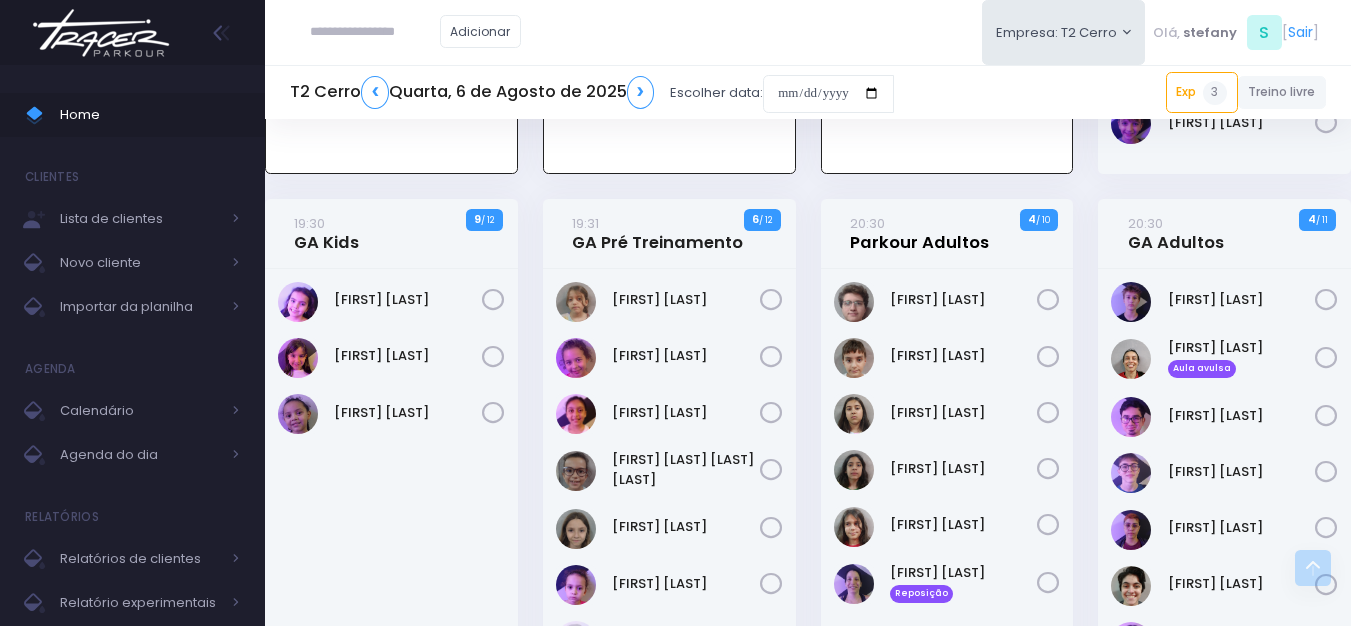 click on "20:30 Parkour Adultos" at bounding box center [919, 233] 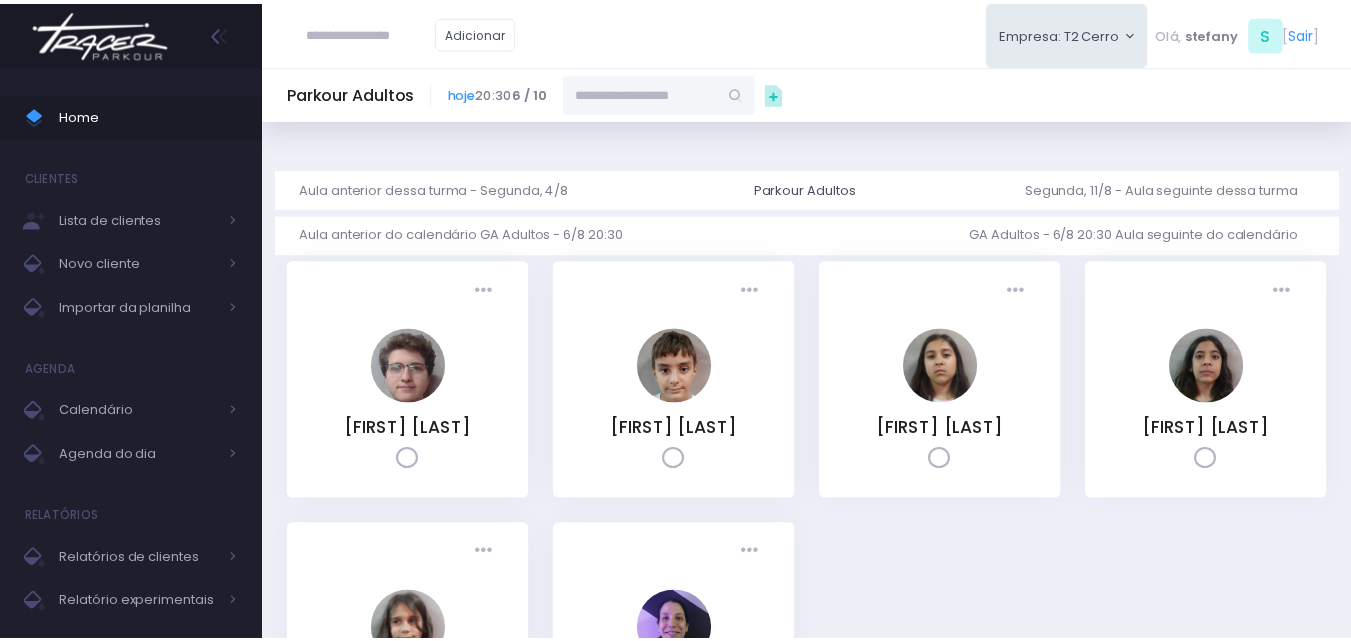 scroll, scrollTop: 0, scrollLeft: 0, axis: both 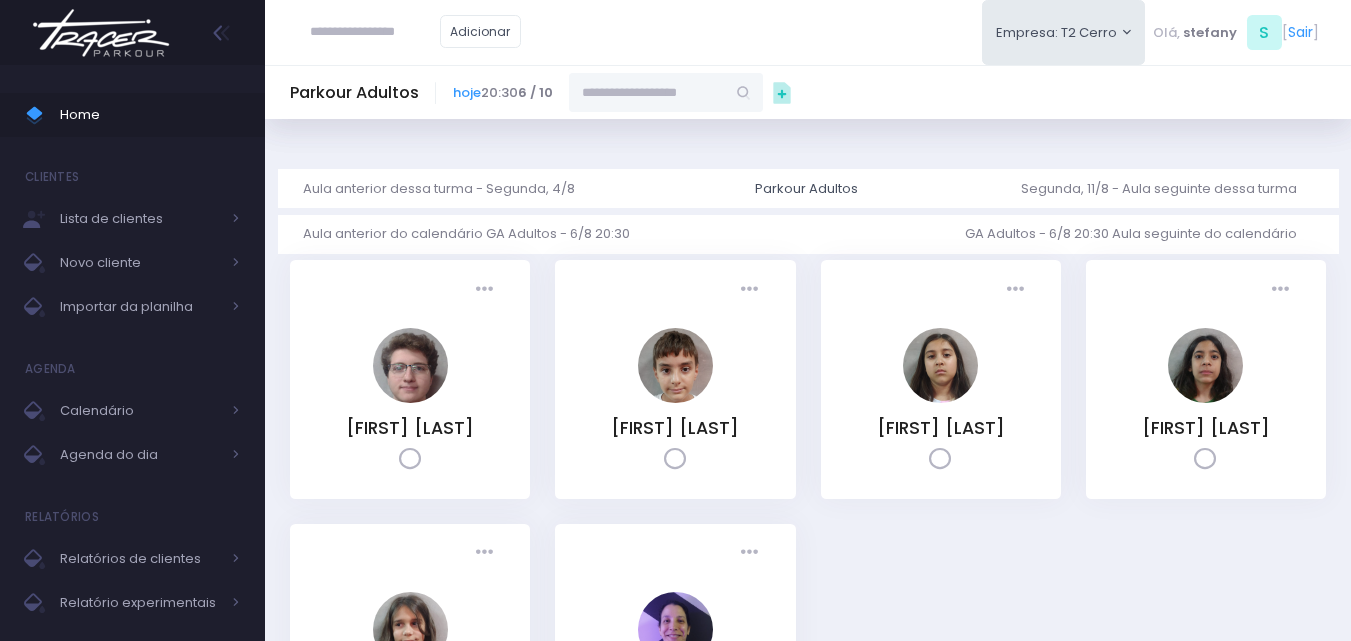 click at bounding box center [647, 92] 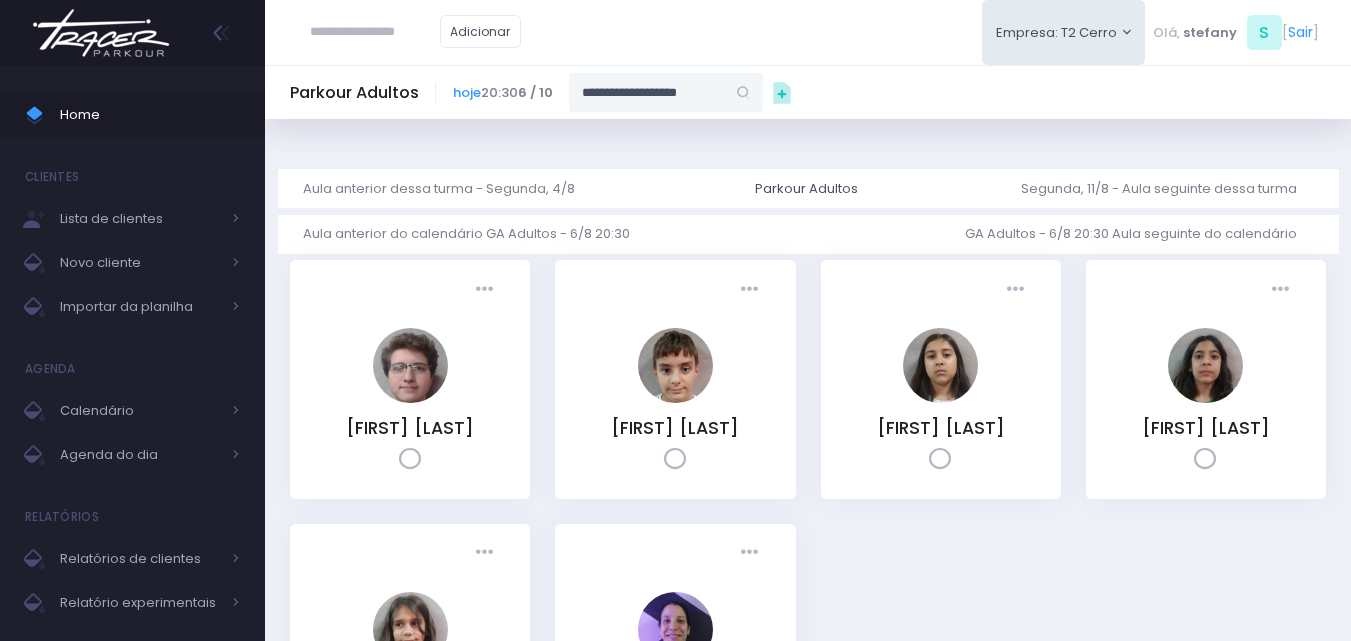 drag, startPoint x: 718, startPoint y: 94, endPoint x: 566, endPoint y: 99, distance: 152.08221 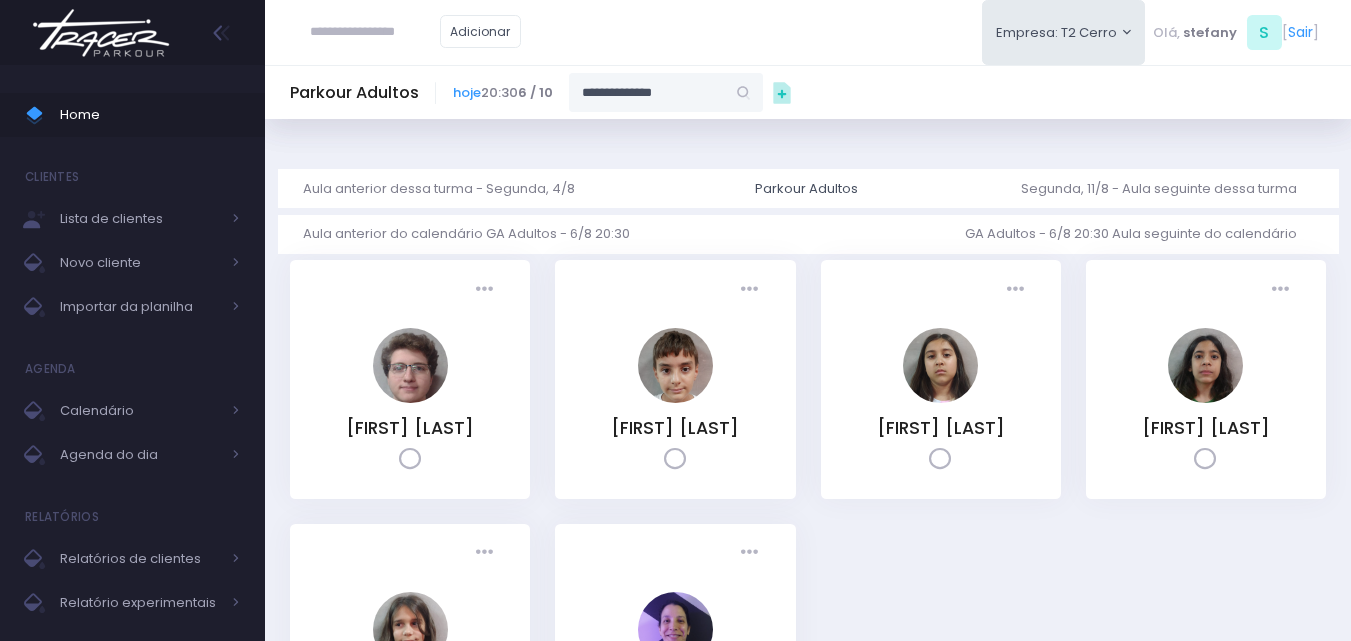 type on "**********" 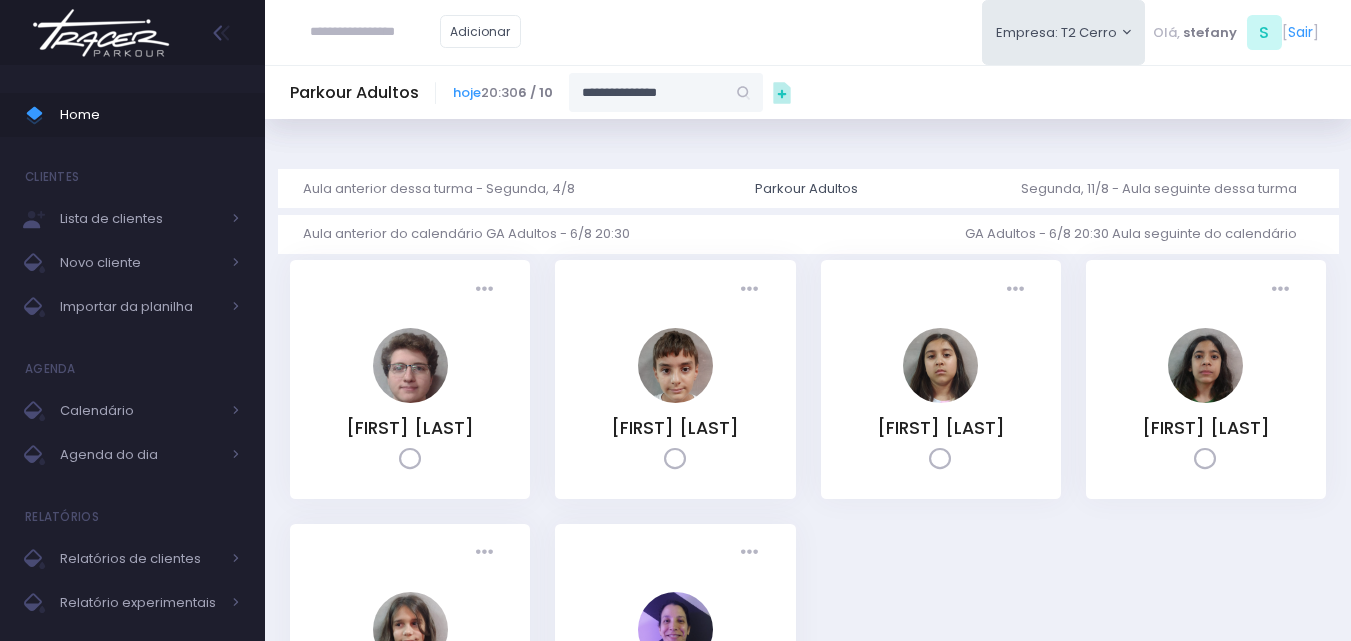 type on "**********" 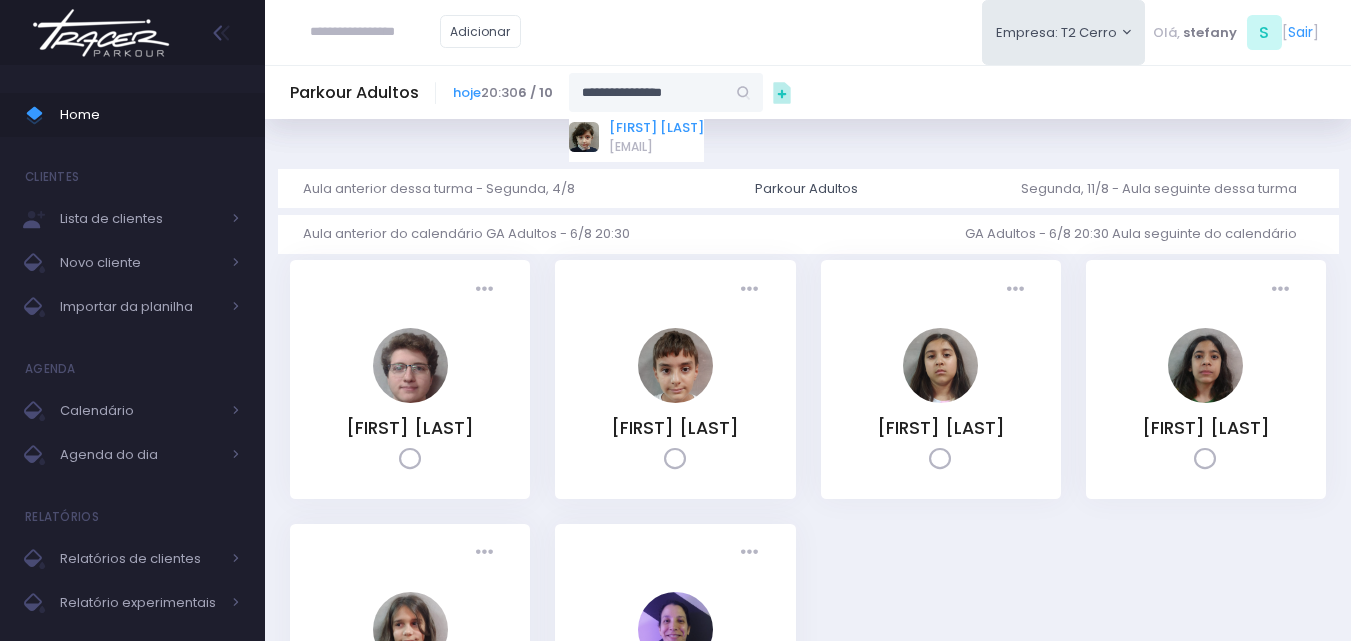 click on "Alice simarelli" at bounding box center (656, 128) 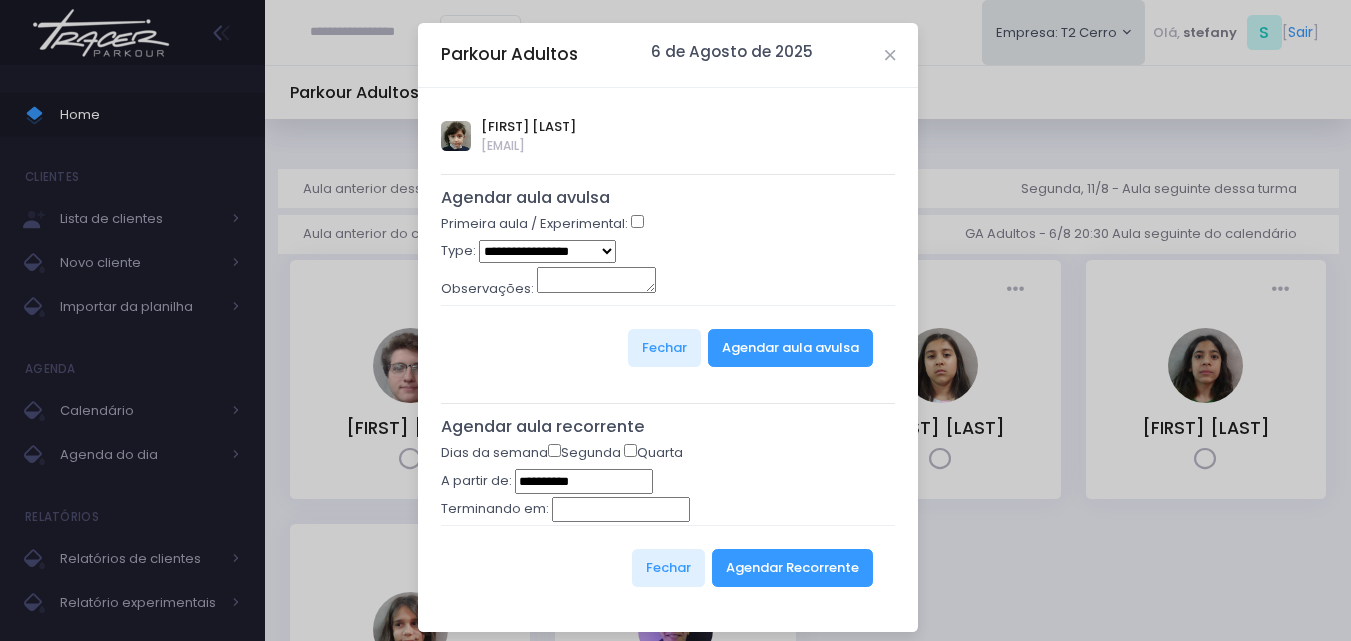 type on "**********" 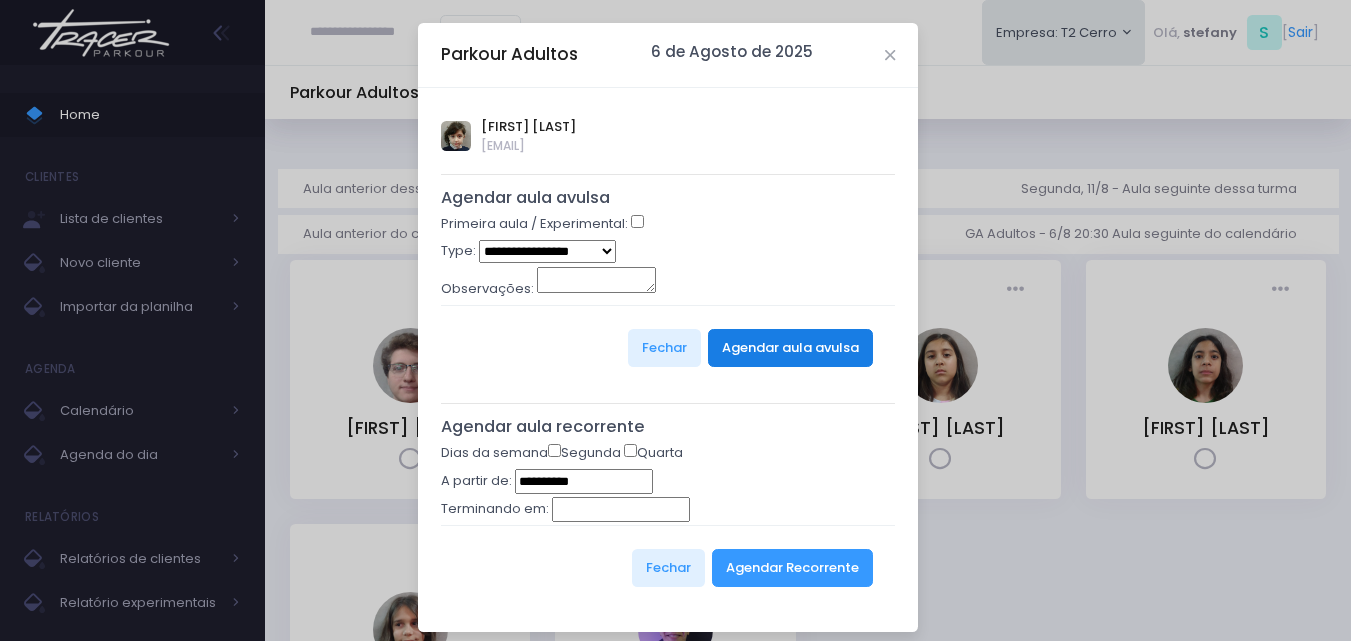 click on "Agendar aula avulsa" at bounding box center (790, 348) 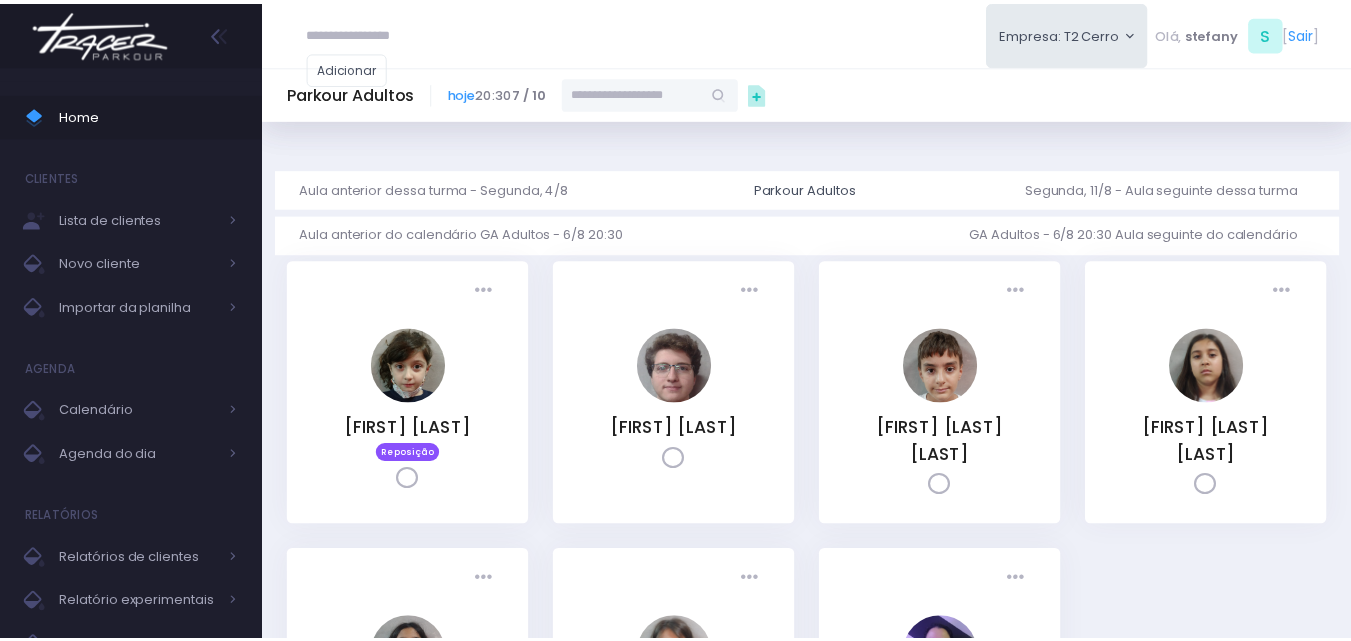 scroll, scrollTop: 0, scrollLeft: 0, axis: both 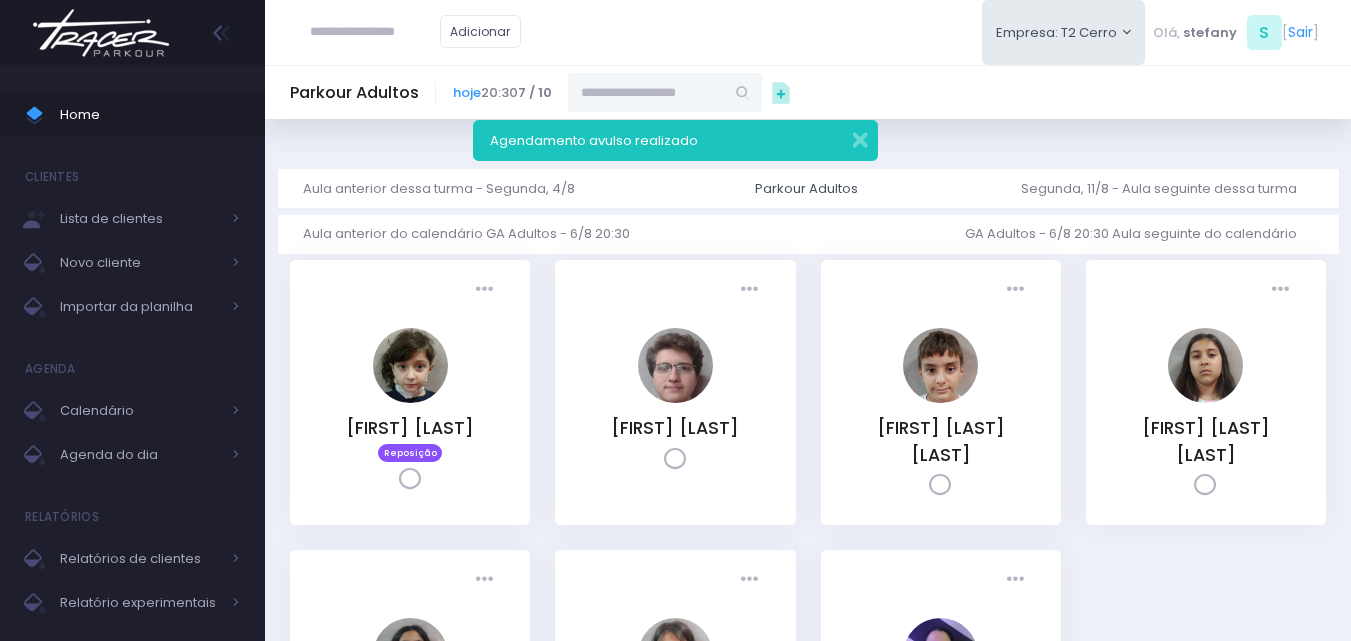 click at bounding box center (101, 33) 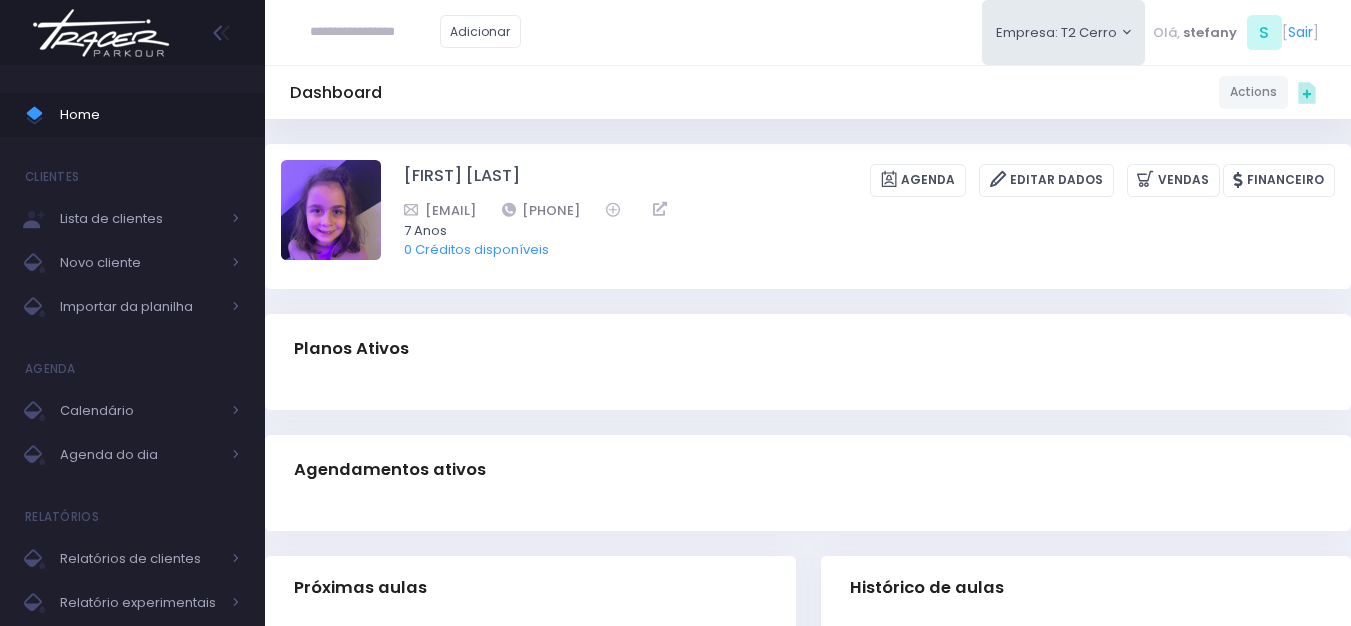 scroll, scrollTop: 0, scrollLeft: 0, axis: both 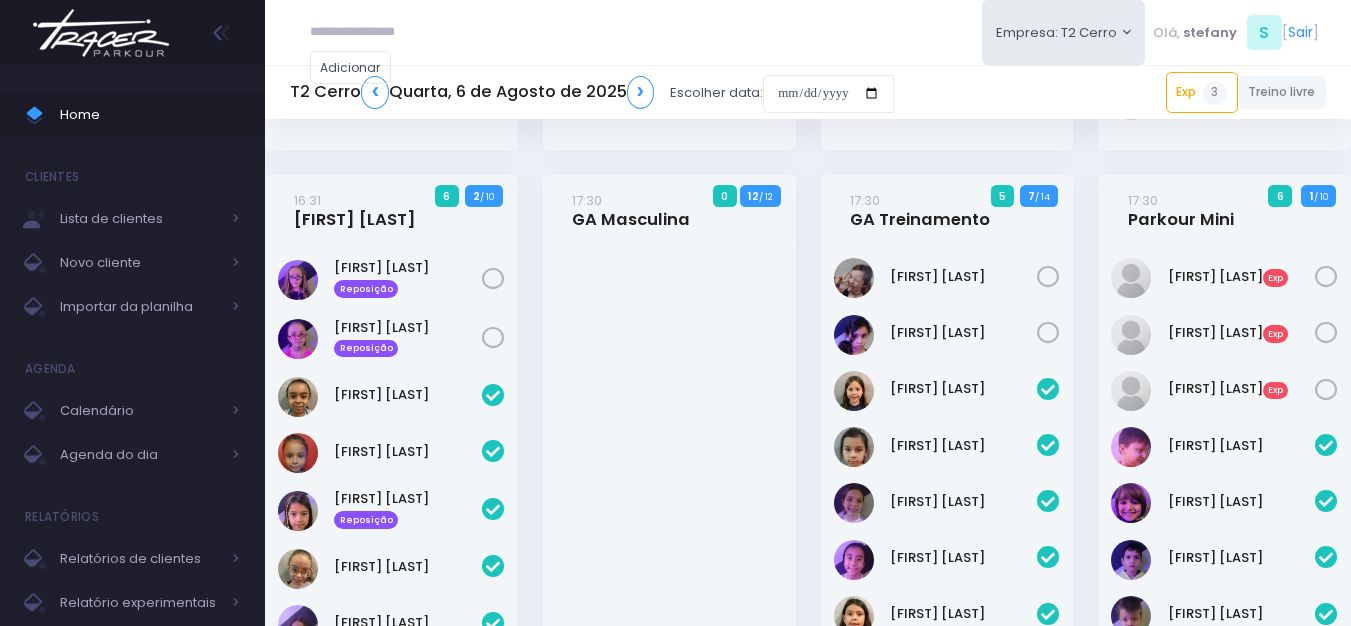 click at bounding box center (101, 33) 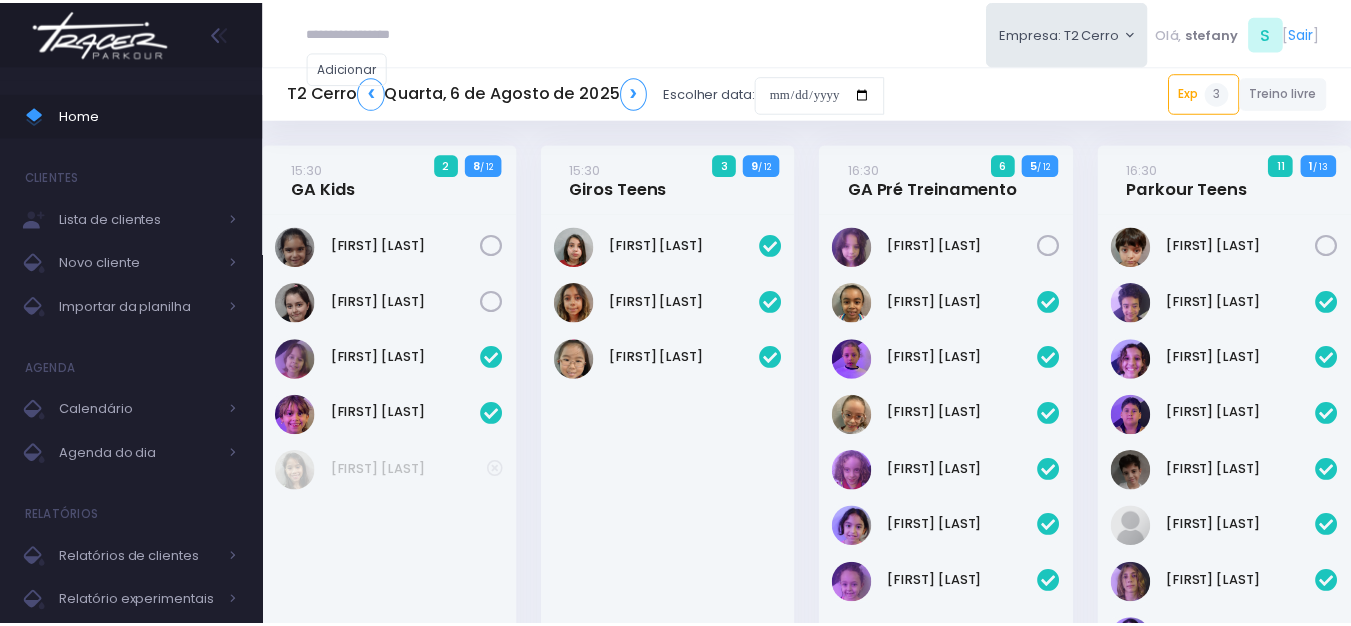 scroll, scrollTop: 0, scrollLeft: 0, axis: both 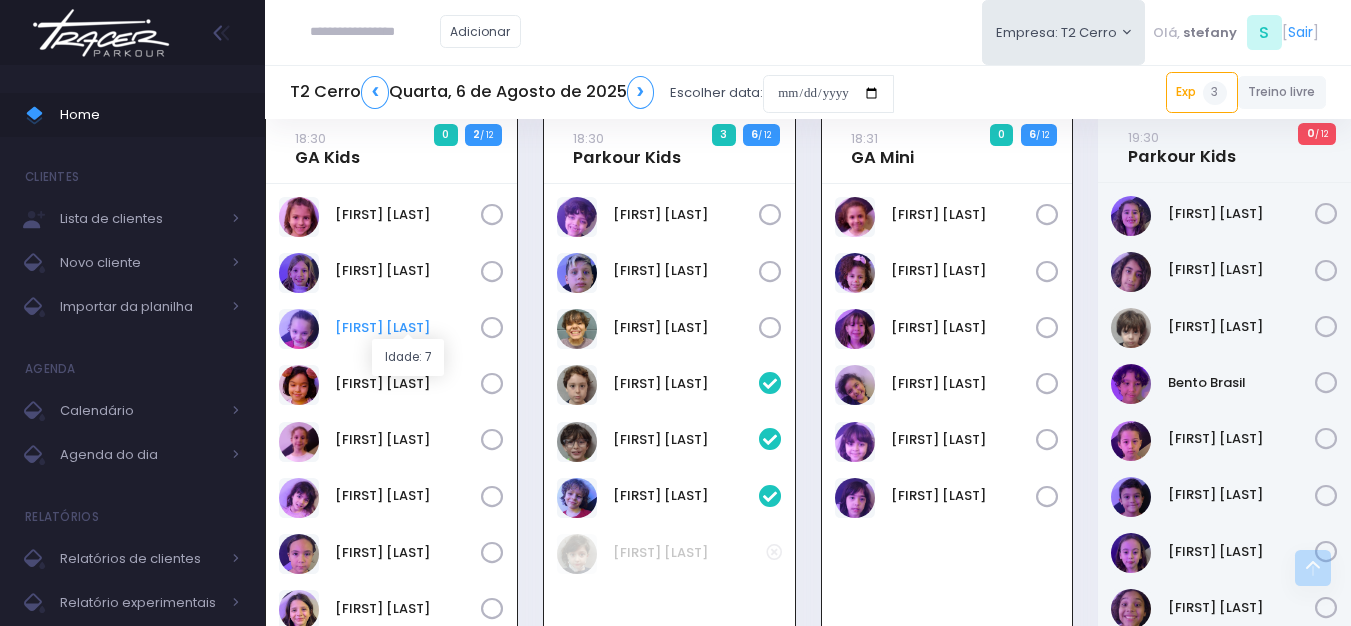 click on "[FIRST] [LAST]" at bounding box center (408, 328) 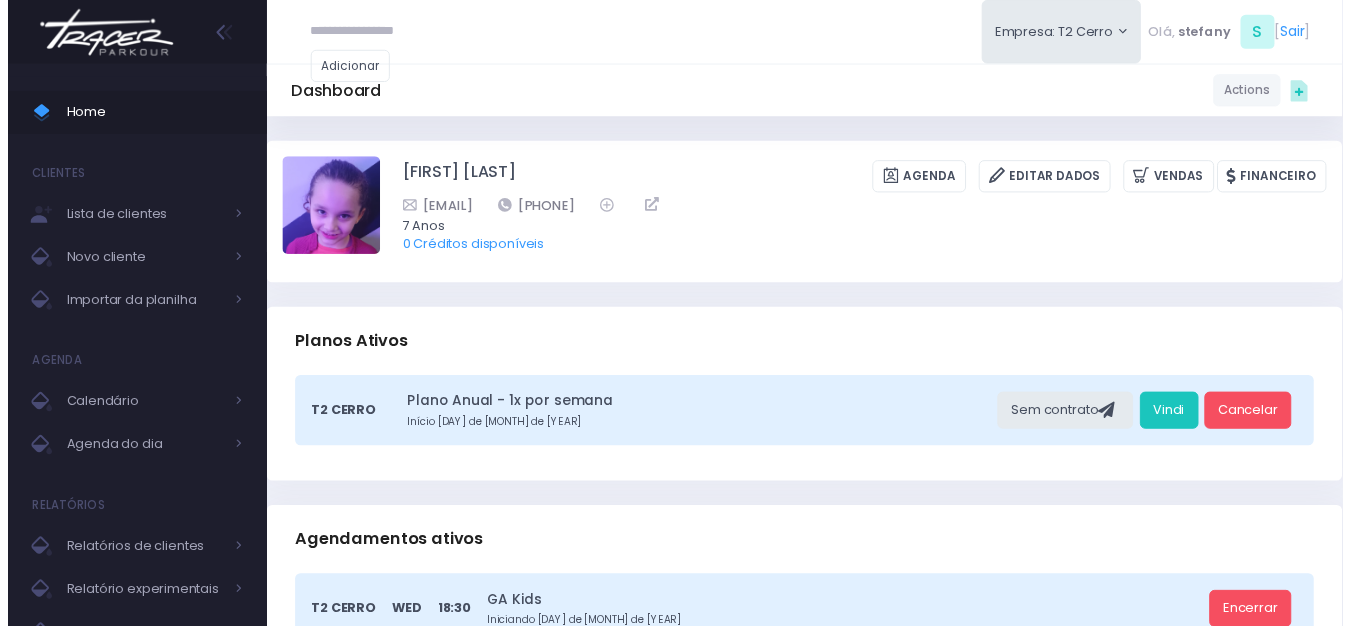 scroll, scrollTop: 0, scrollLeft: 0, axis: both 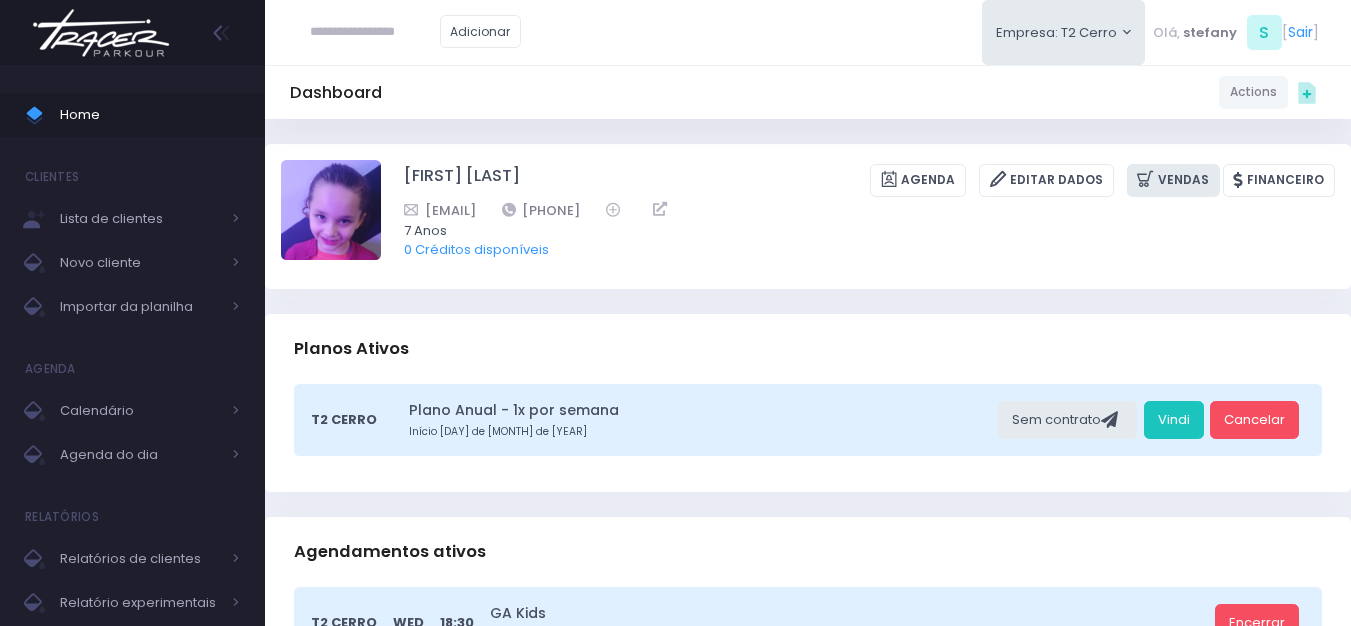 click on "Vendas" at bounding box center (1173, 180) 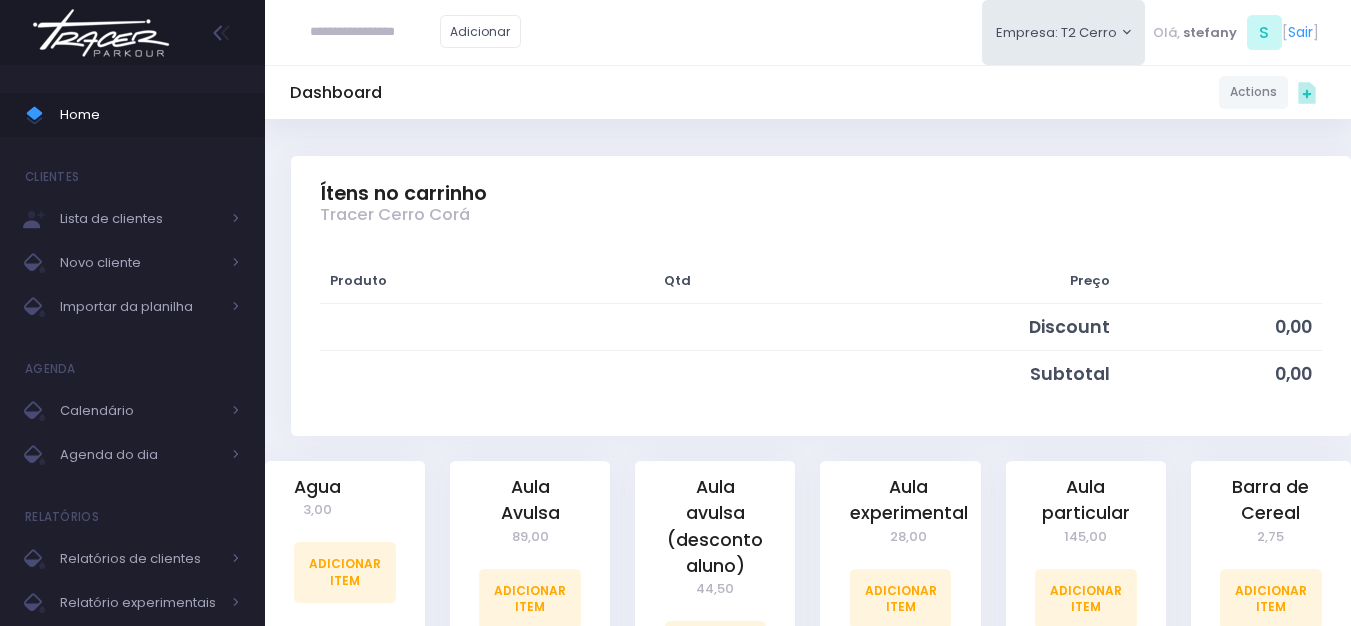 scroll, scrollTop: 200, scrollLeft: 0, axis: vertical 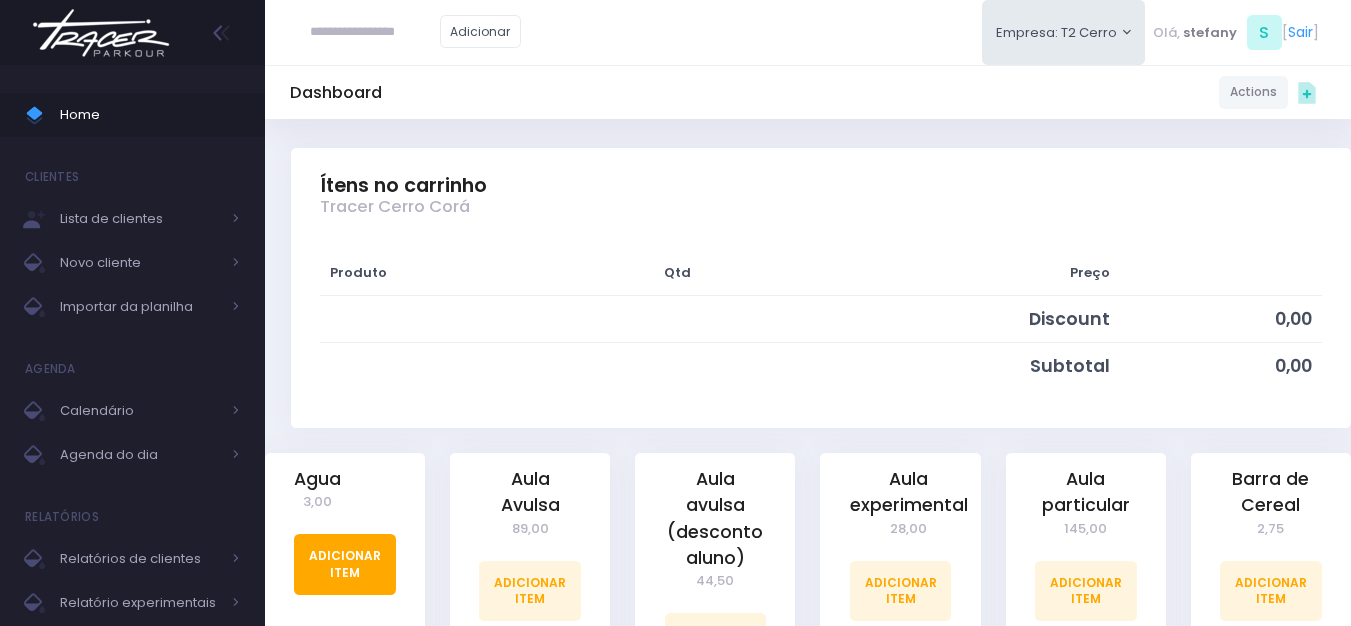 click on "Adicionar Item" at bounding box center (345, 564) 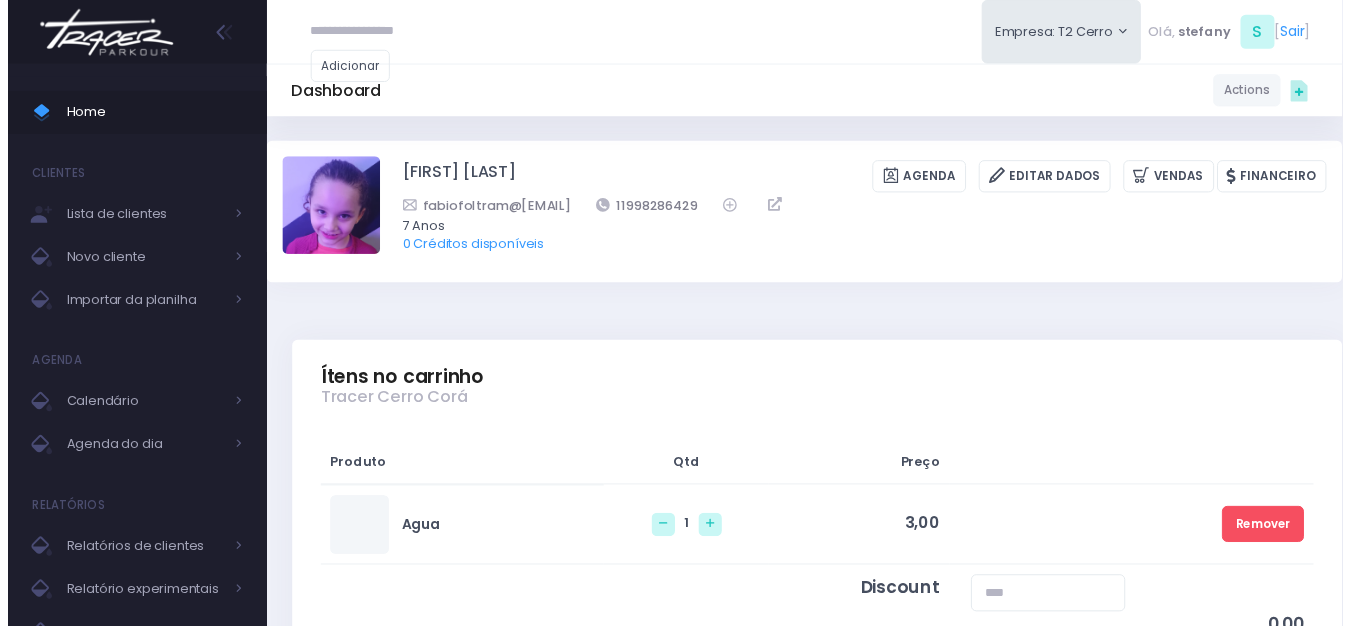 scroll, scrollTop: 0, scrollLeft: 0, axis: both 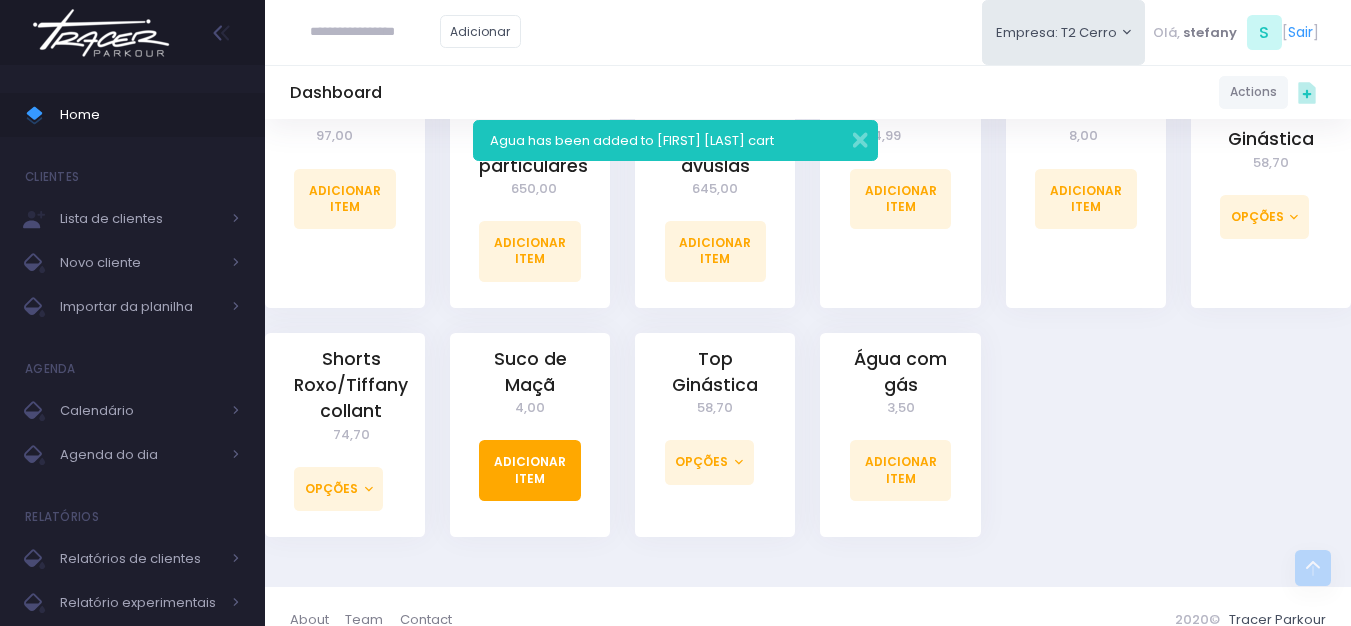 click on "Adicionar Item" at bounding box center [530, 470] 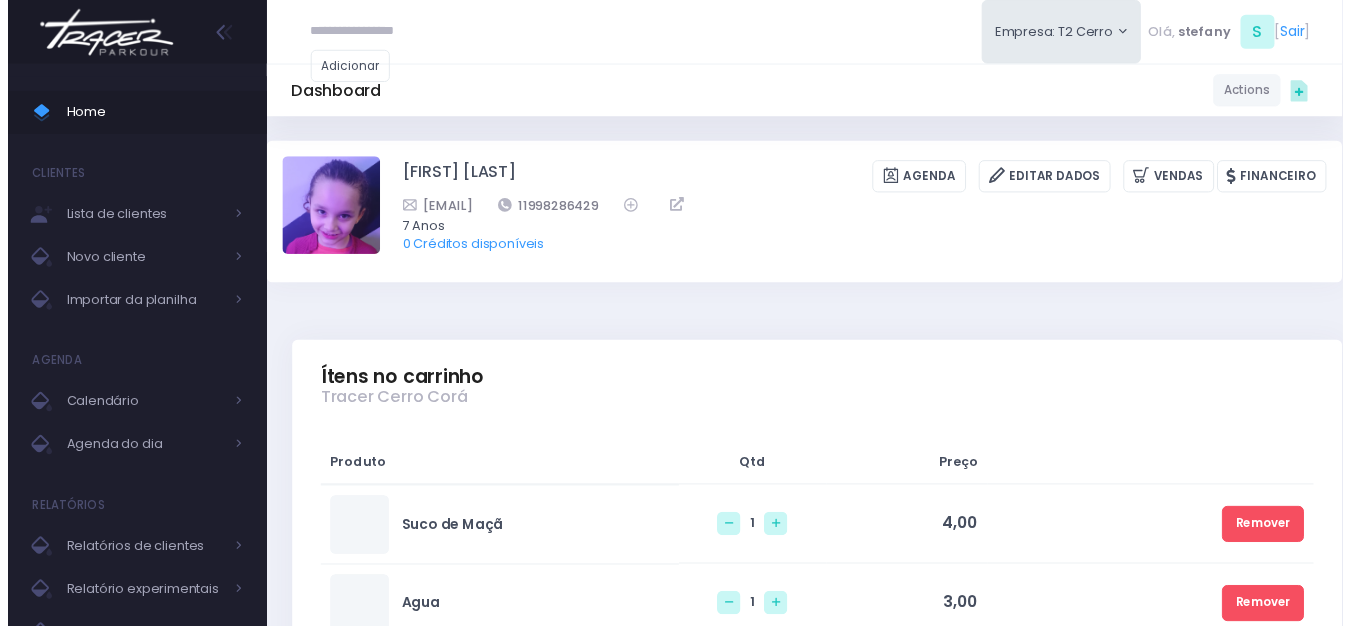 scroll, scrollTop: 0, scrollLeft: 0, axis: both 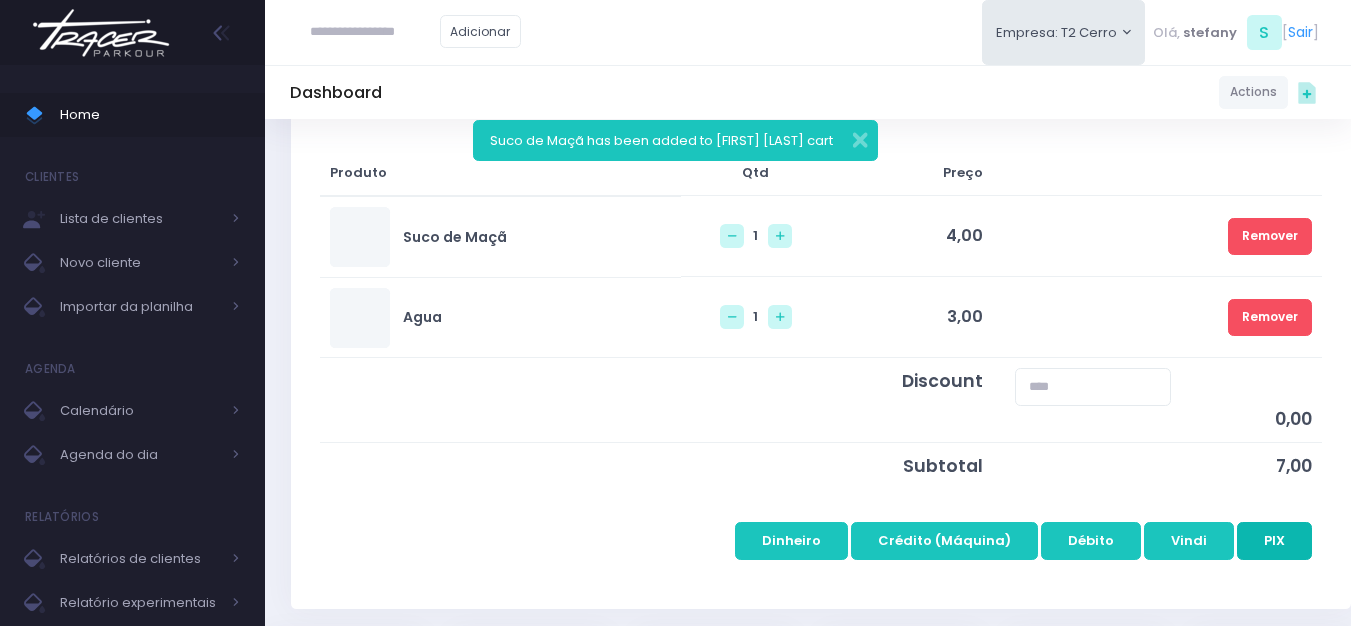 click on "PIX" at bounding box center (1274, 541) 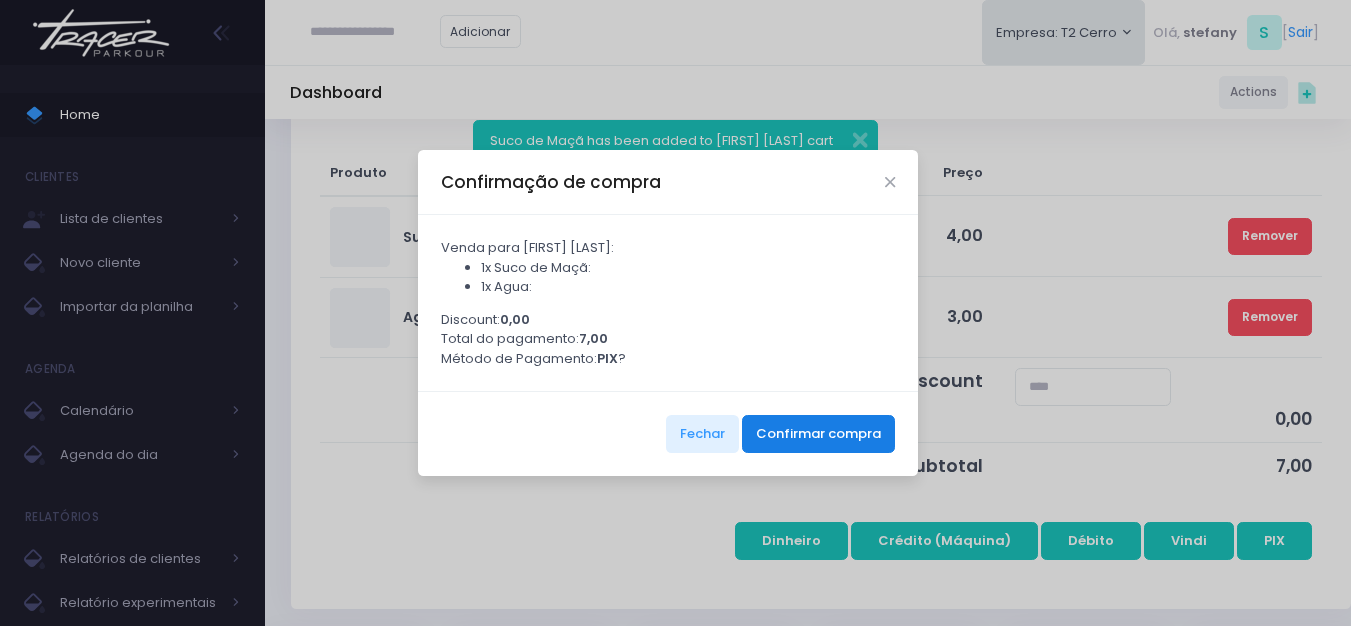 click on "Confirmar compra" at bounding box center [818, 434] 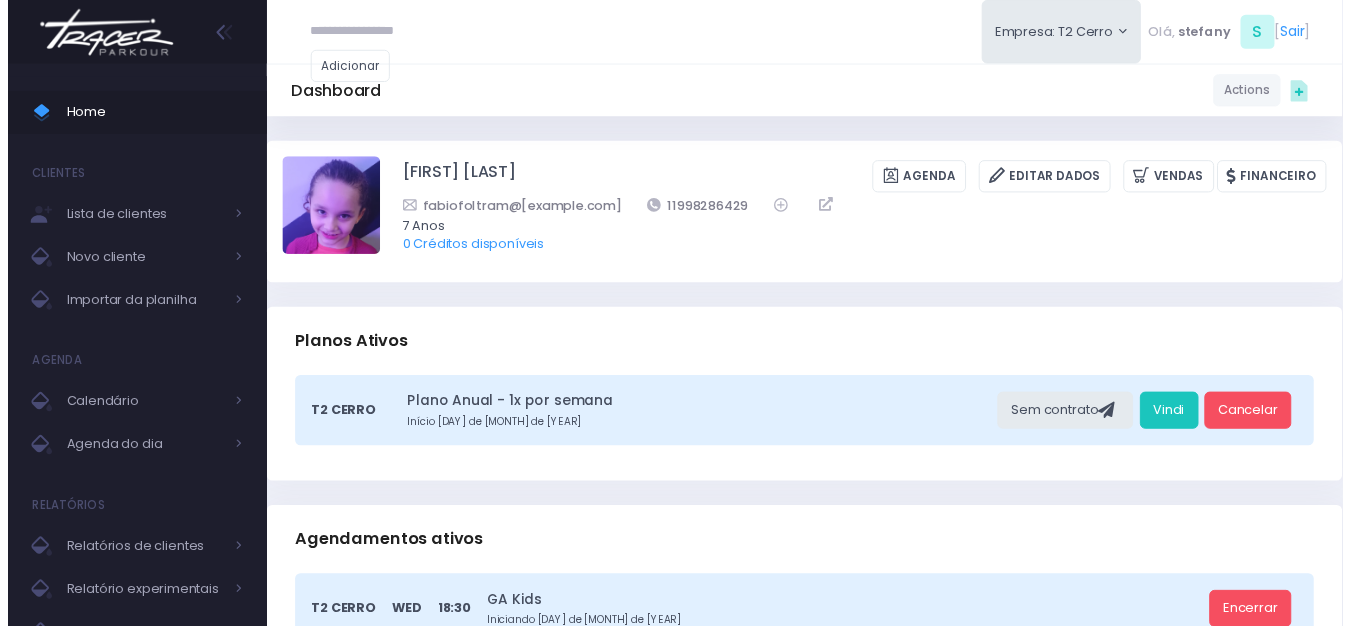 scroll, scrollTop: 0, scrollLeft: 0, axis: both 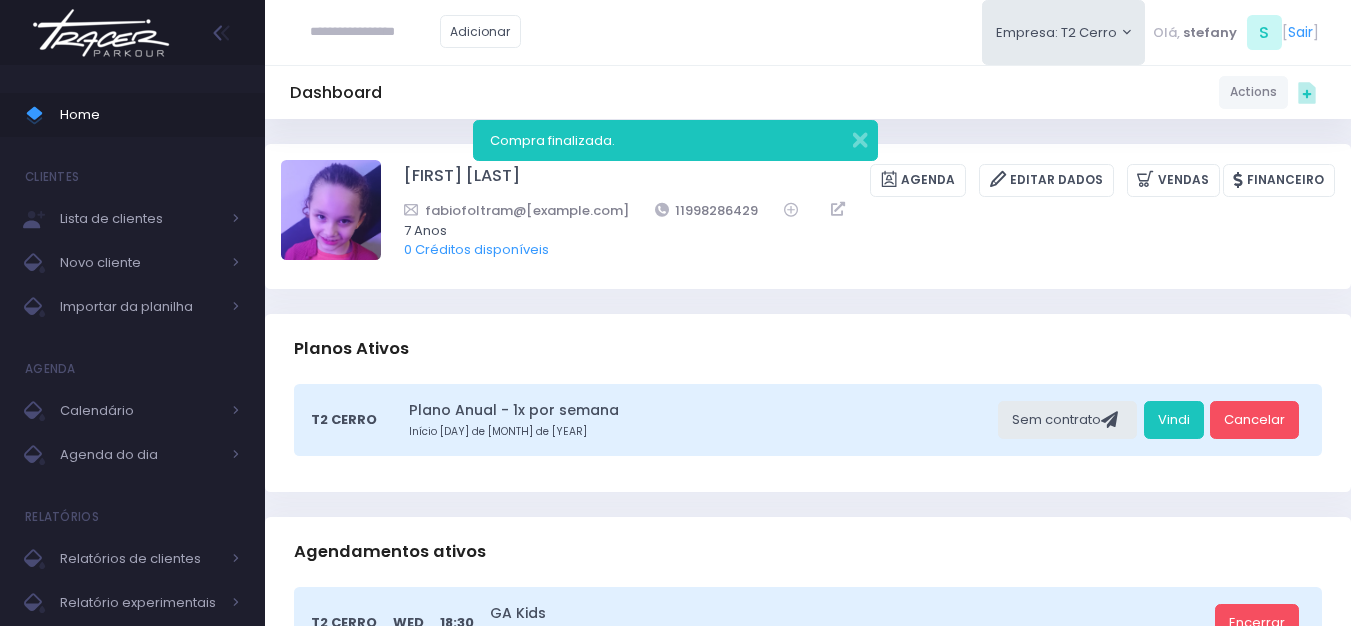 click at bounding box center (101, 33) 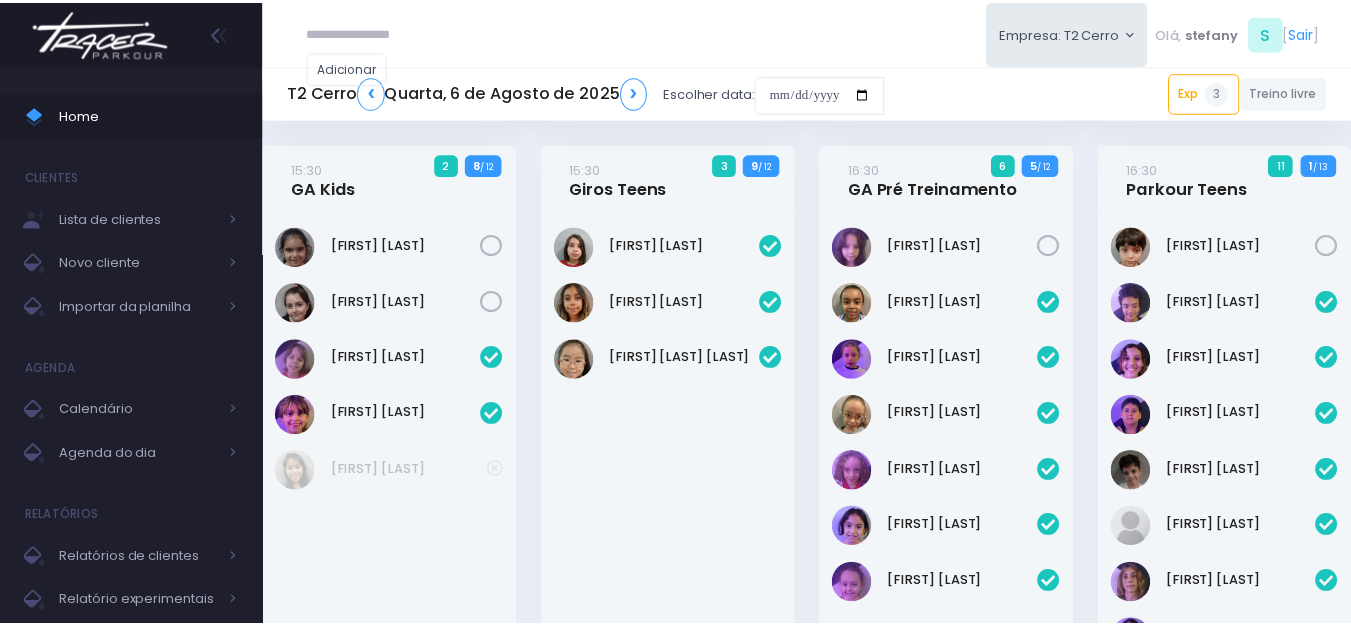 scroll, scrollTop: 0, scrollLeft: 0, axis: both 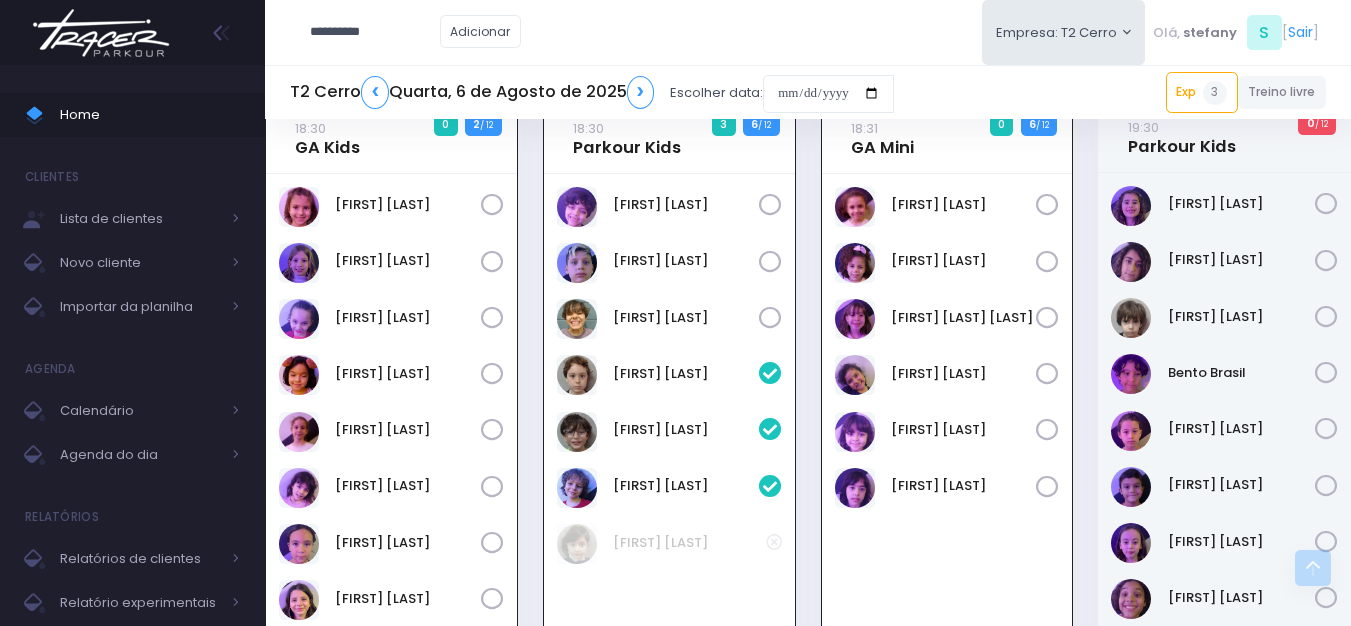 type on "**********" 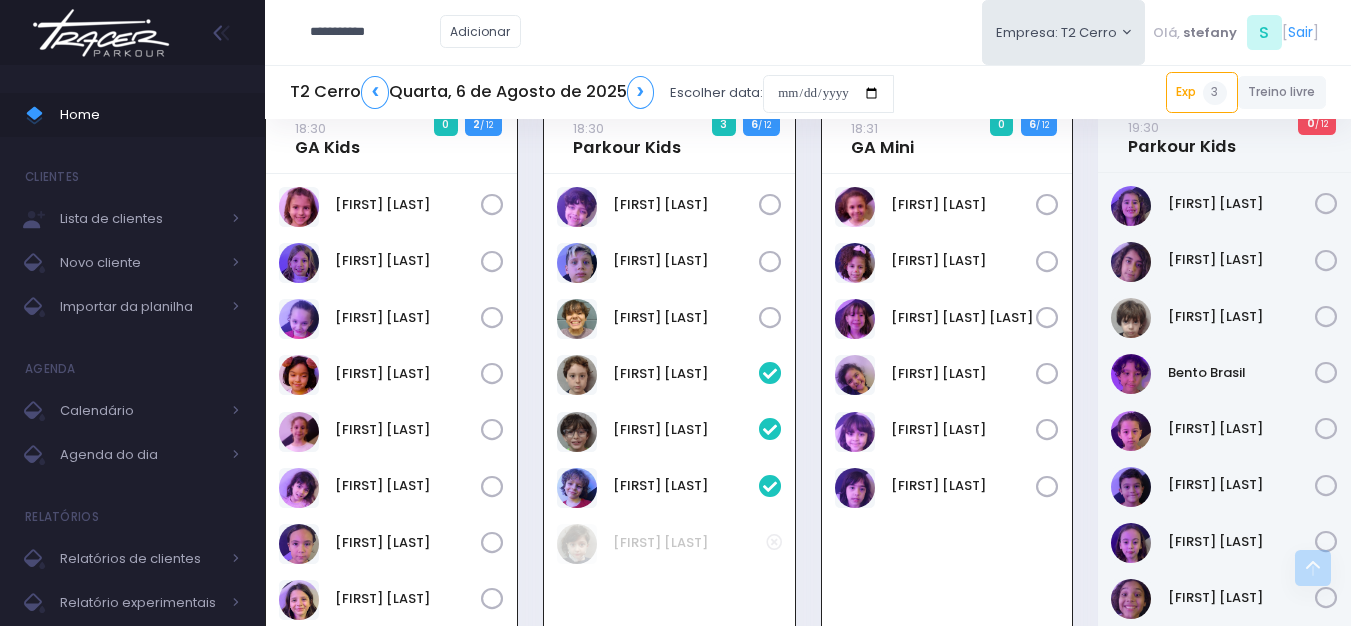 type on "**********" 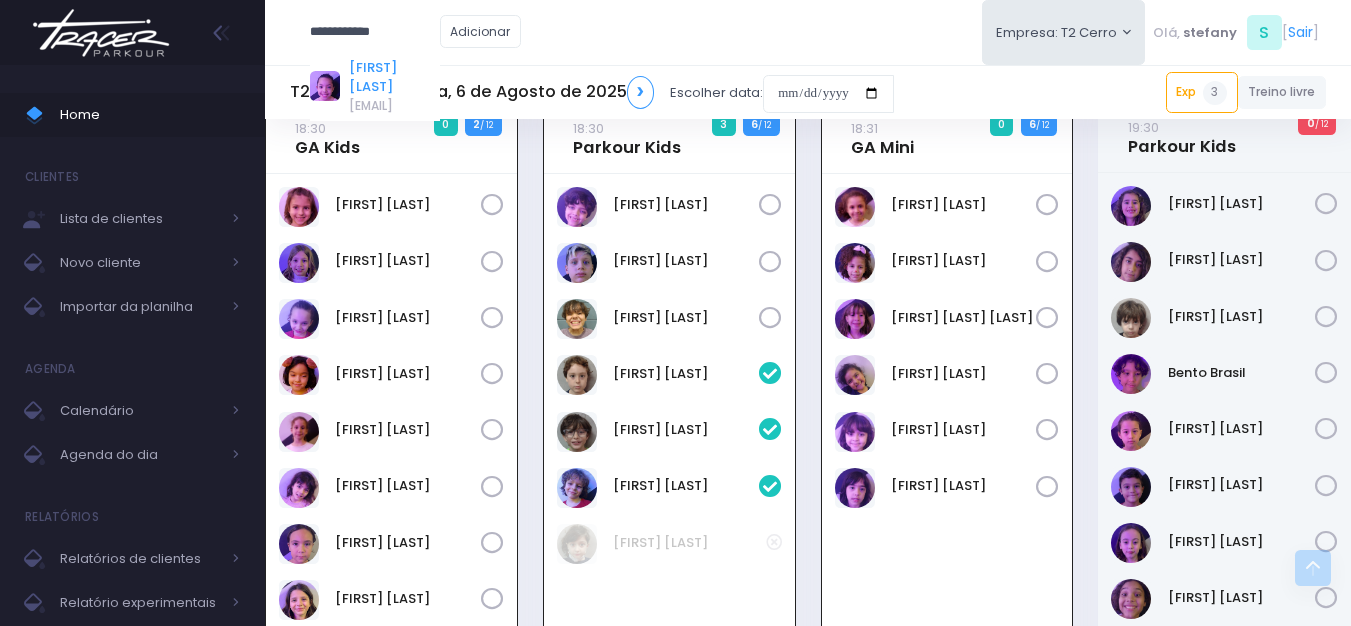 click on "[FIRST] [LAST]" at bounding box center [394, 77] 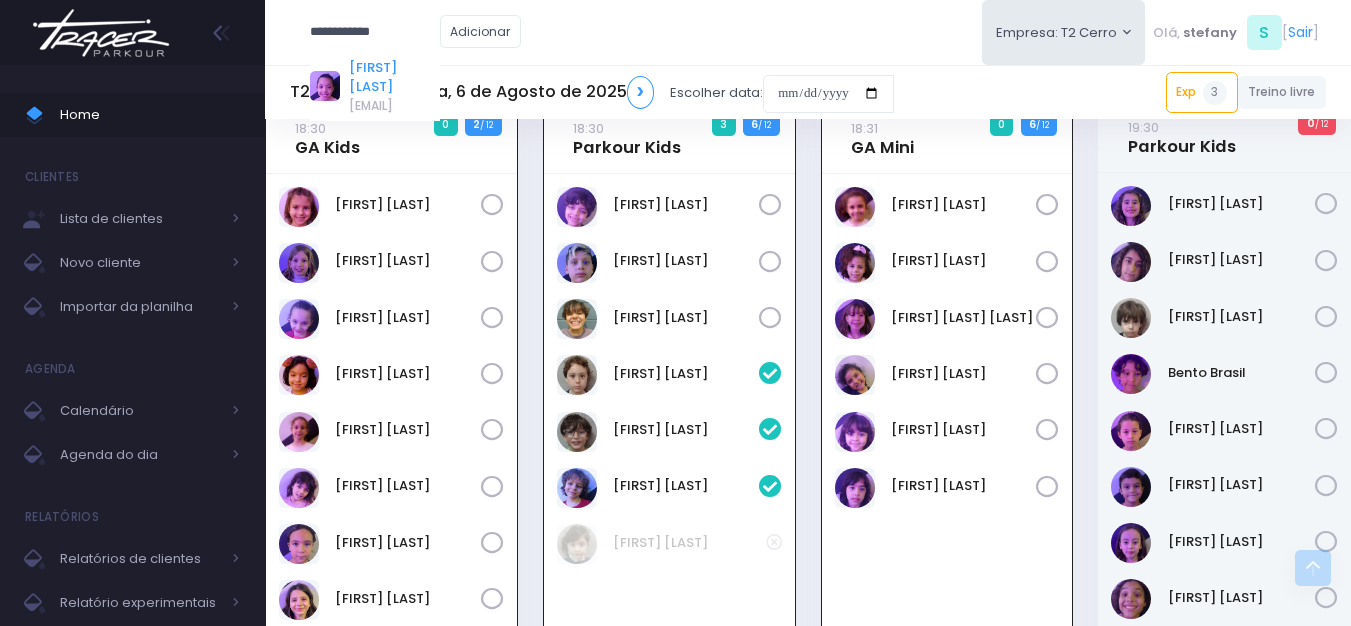 scroll, scrollTop: 0, scrollLeft: 0, axis: both 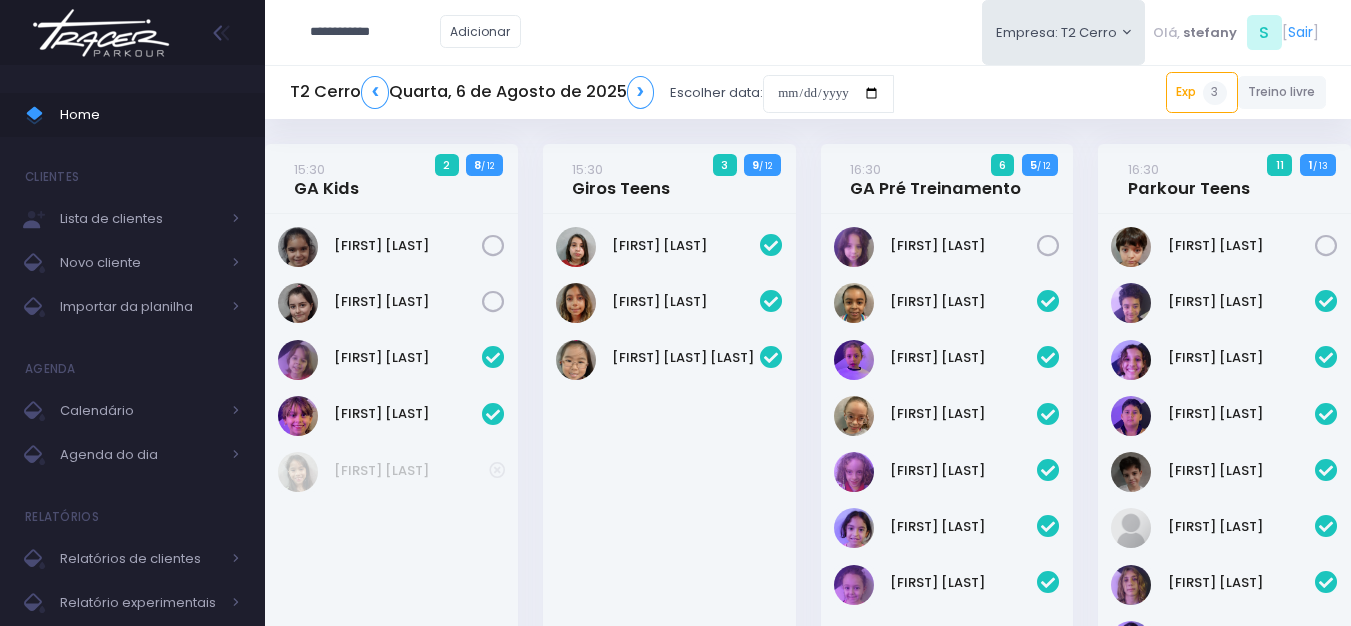 type on "**********" 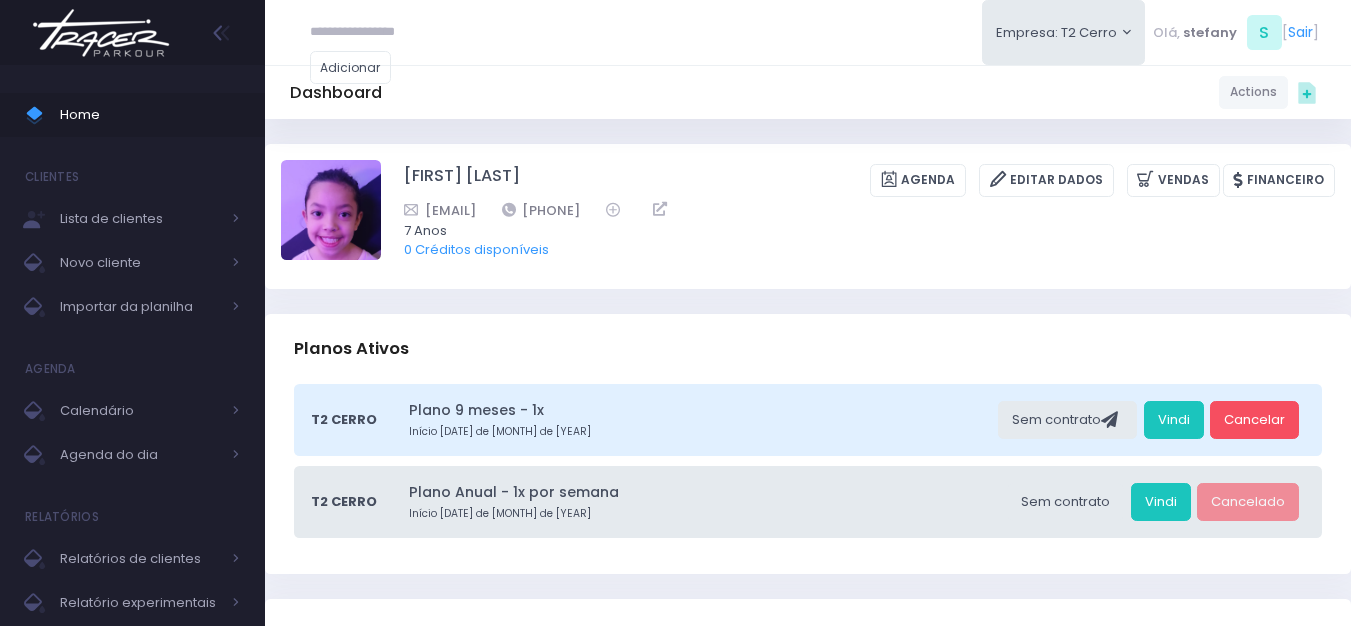 scroll, scrollTop: 0, scrollLeft: 0, axis: both 